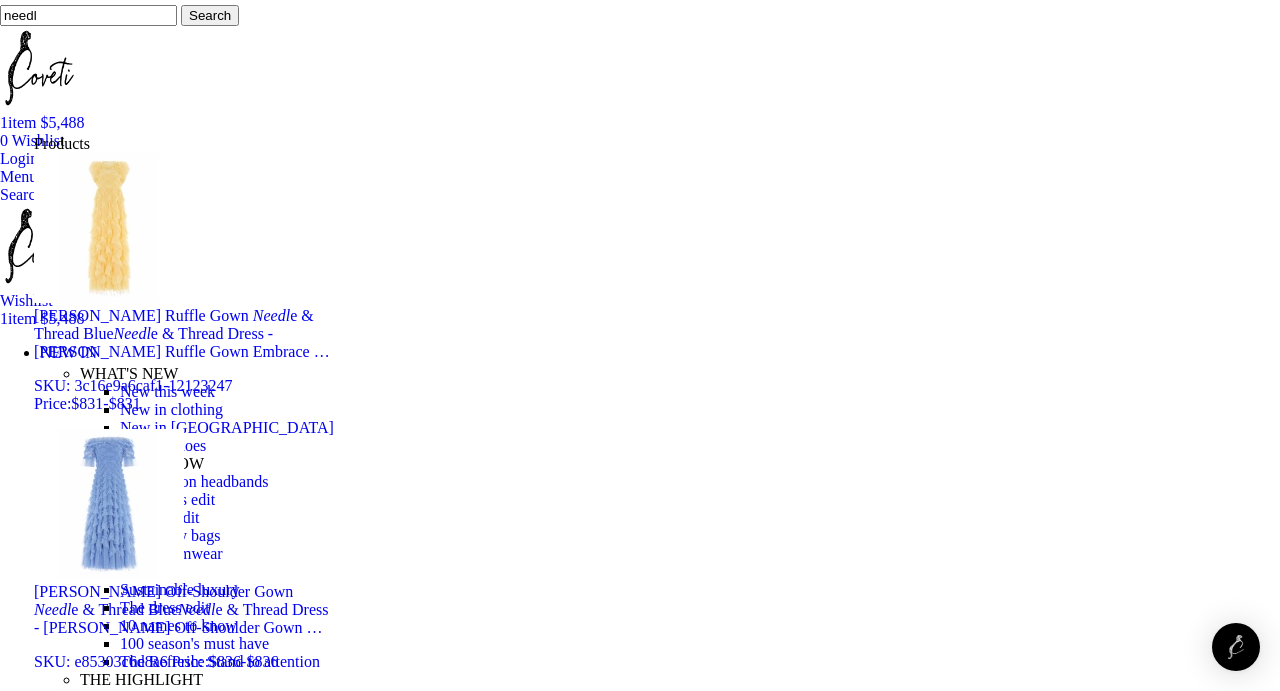 scroll, scrollTop: 19, scrollLeft: 0, axis: vertical 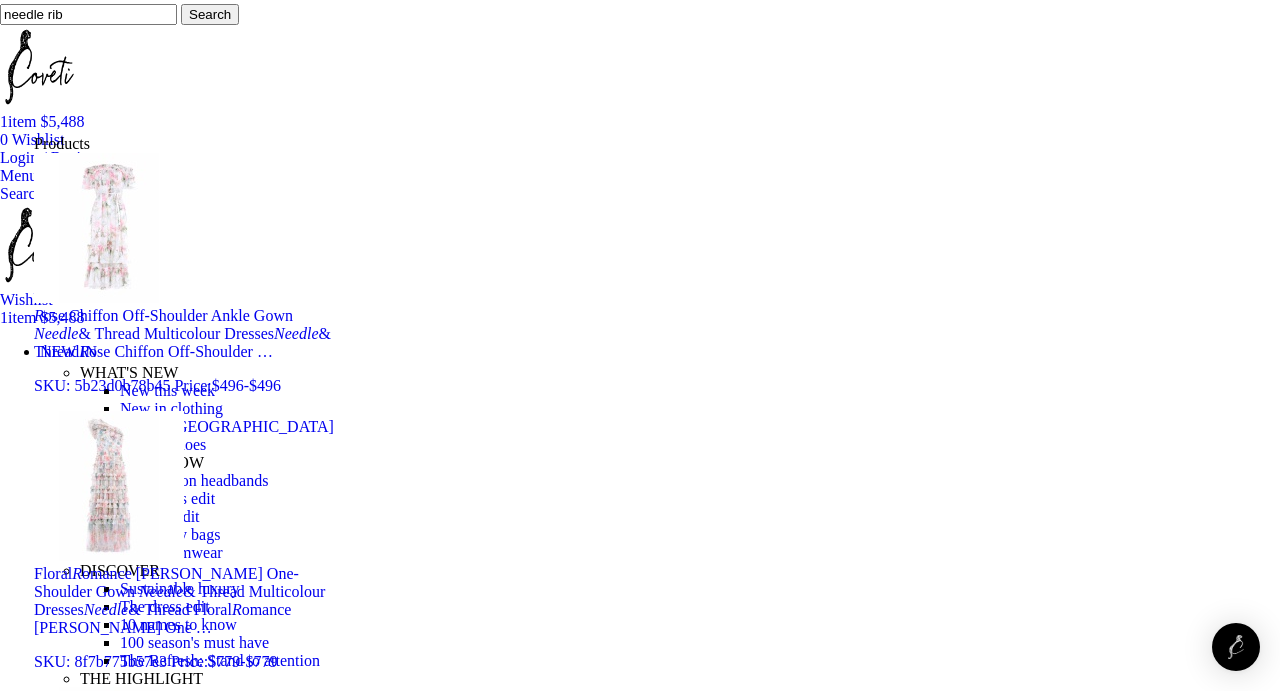 type on "needle ribb" 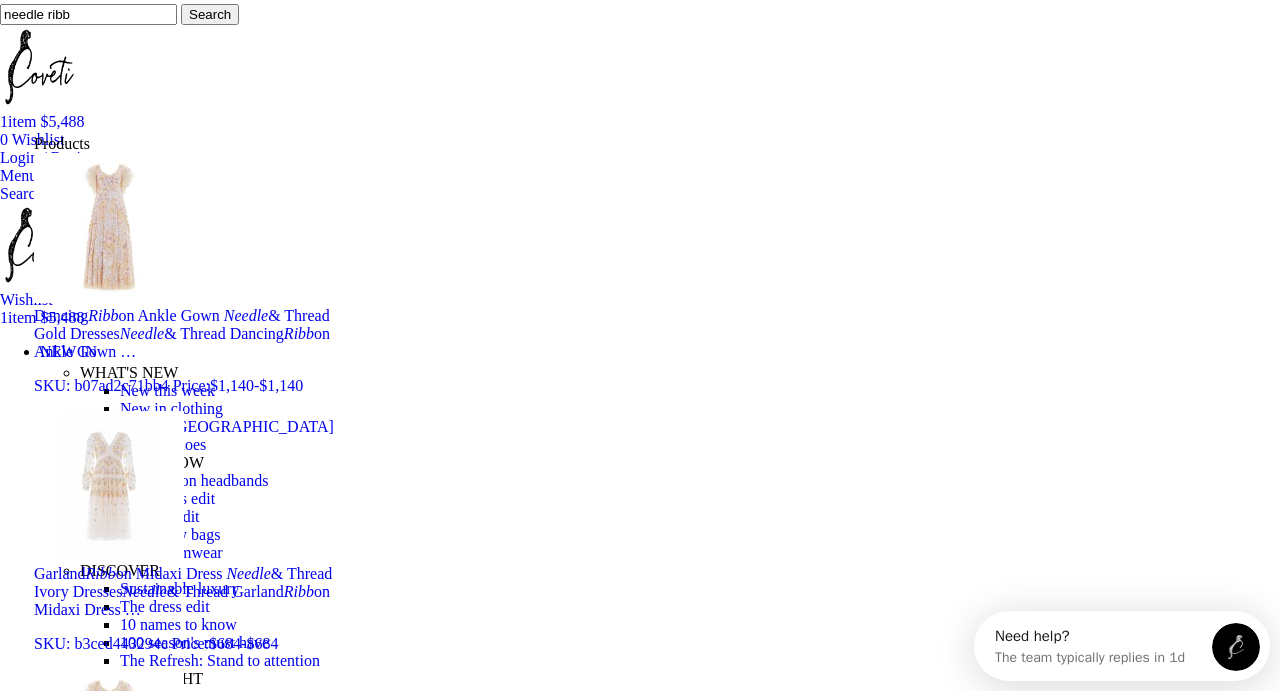 scroll, scrollTop: 0, scrollLeft: 0, axis: both 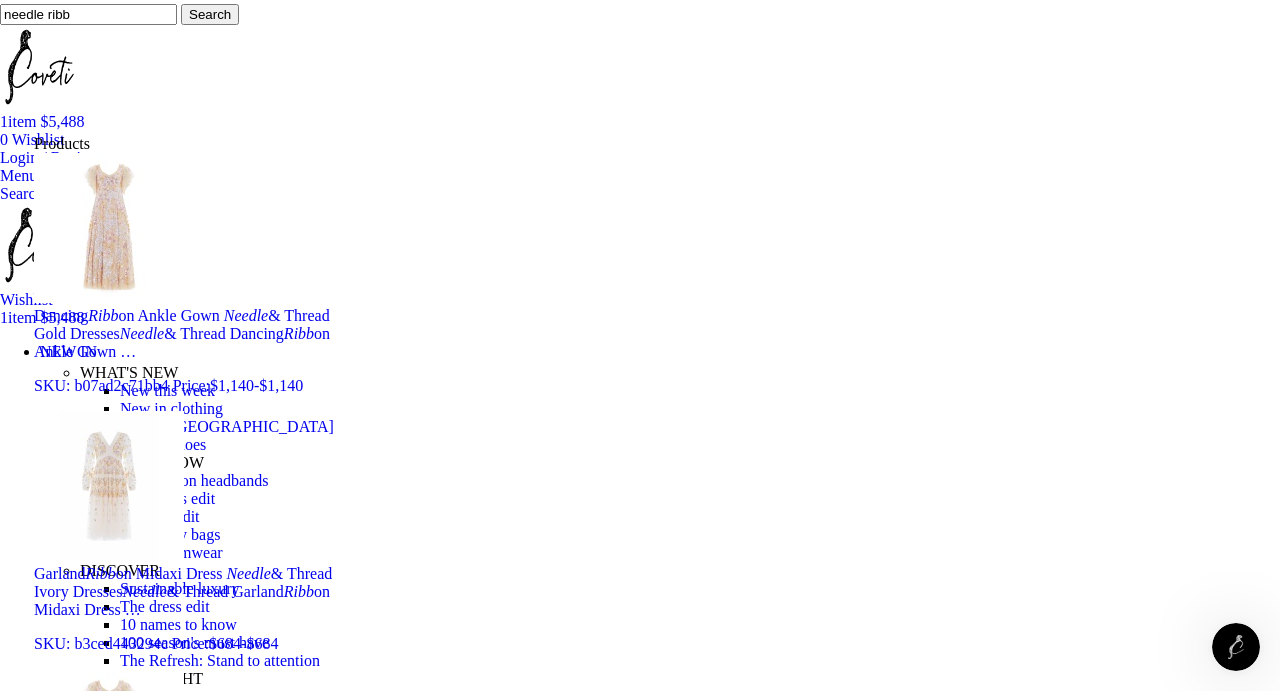 click on "Ribb on Bouquet Bodice Ankle Gown" at bounding box center (153, 1089) 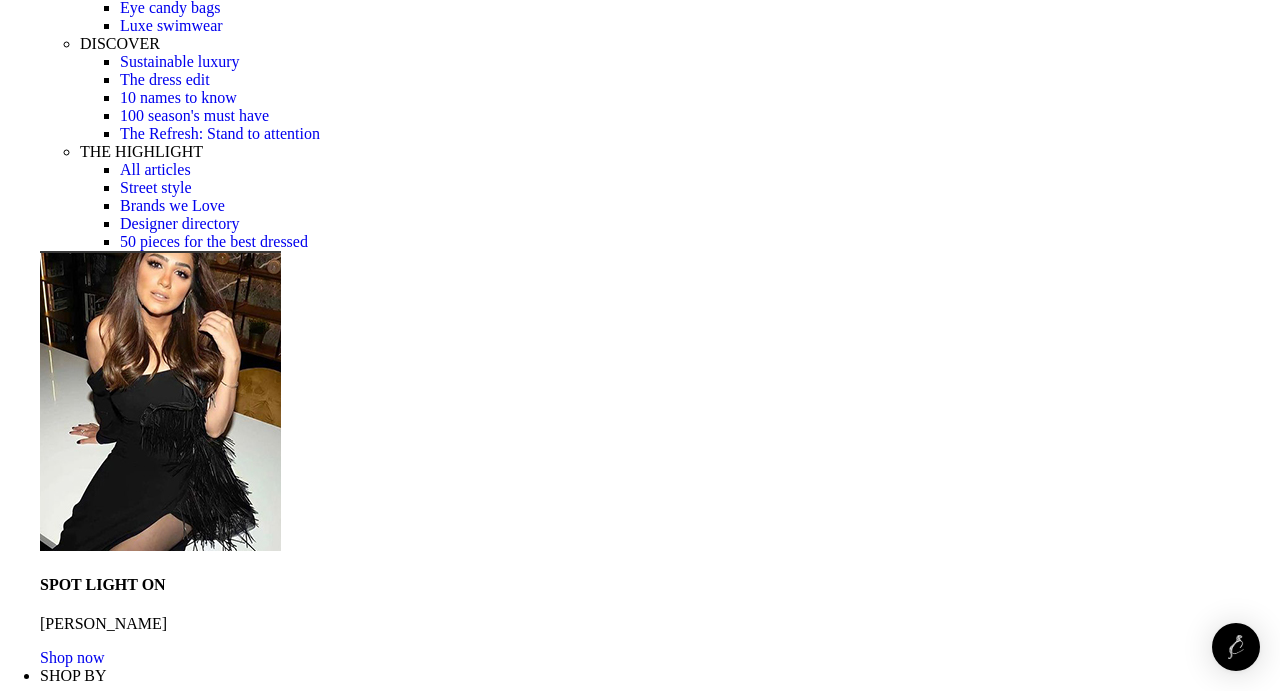 scroll, scrollTop: 174, scrollLeft: 0, axis: vertical 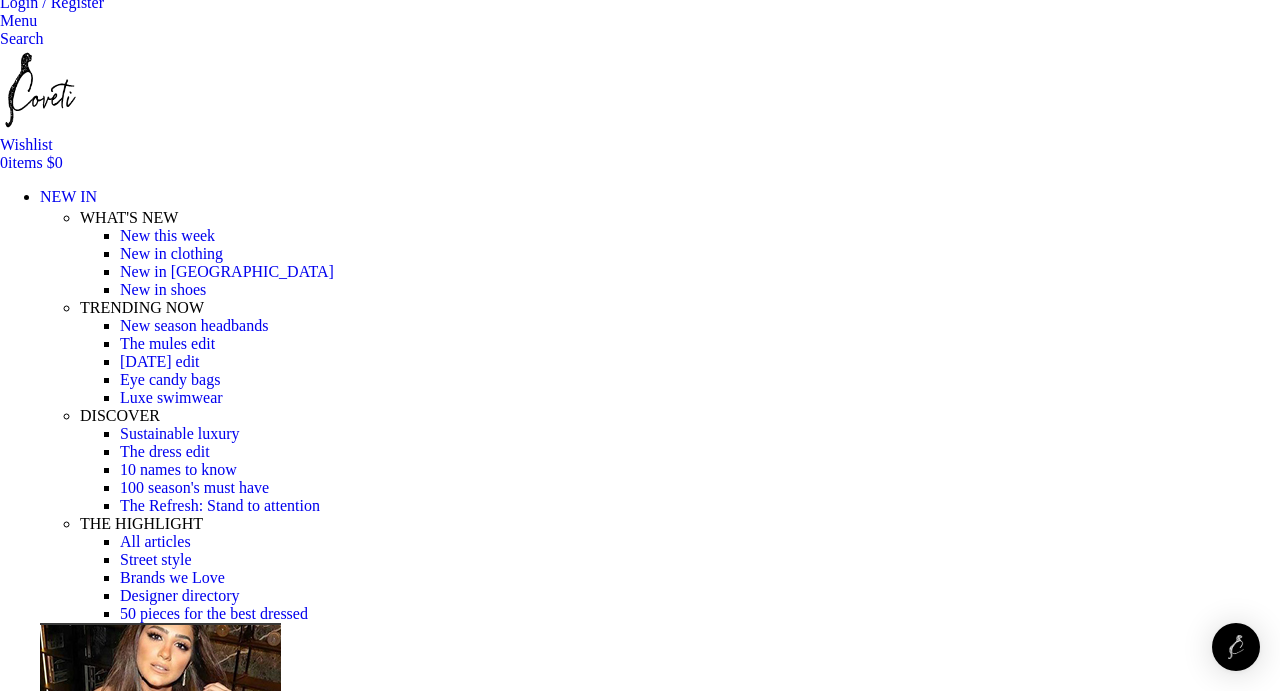 click at bounding box center (640, 17644) 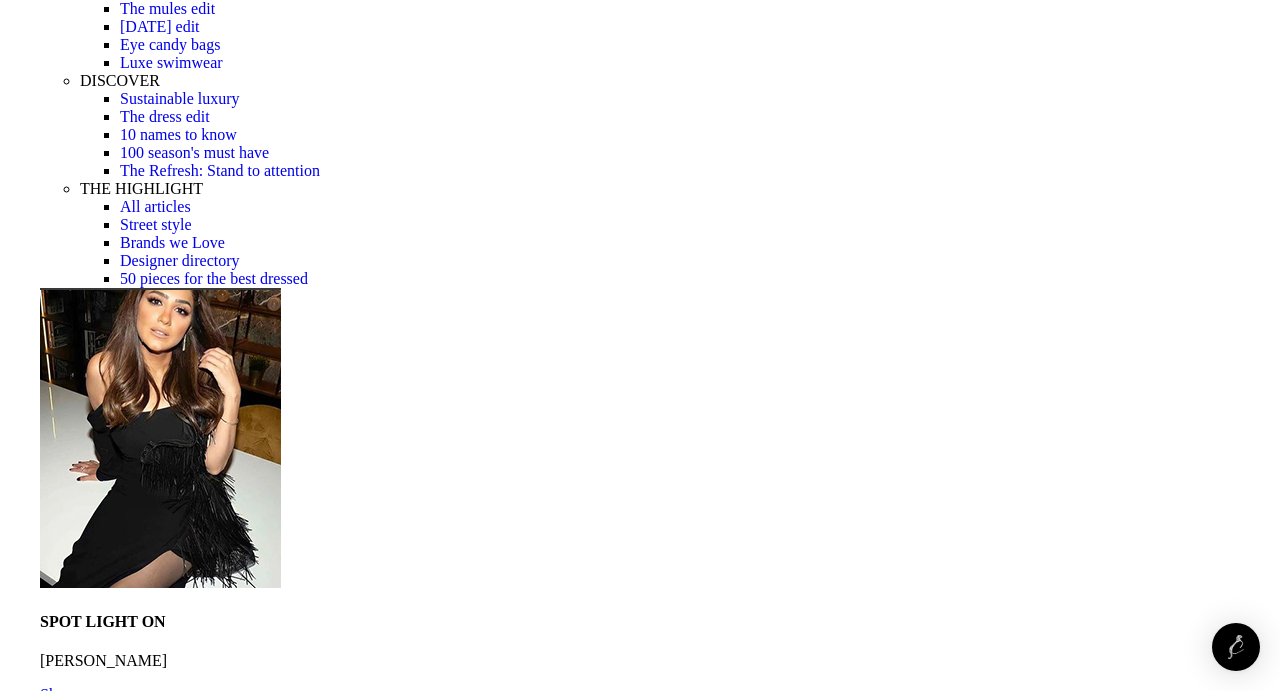 scroll, scrollTop: 511, scrollLeft: 0, axis: vertical 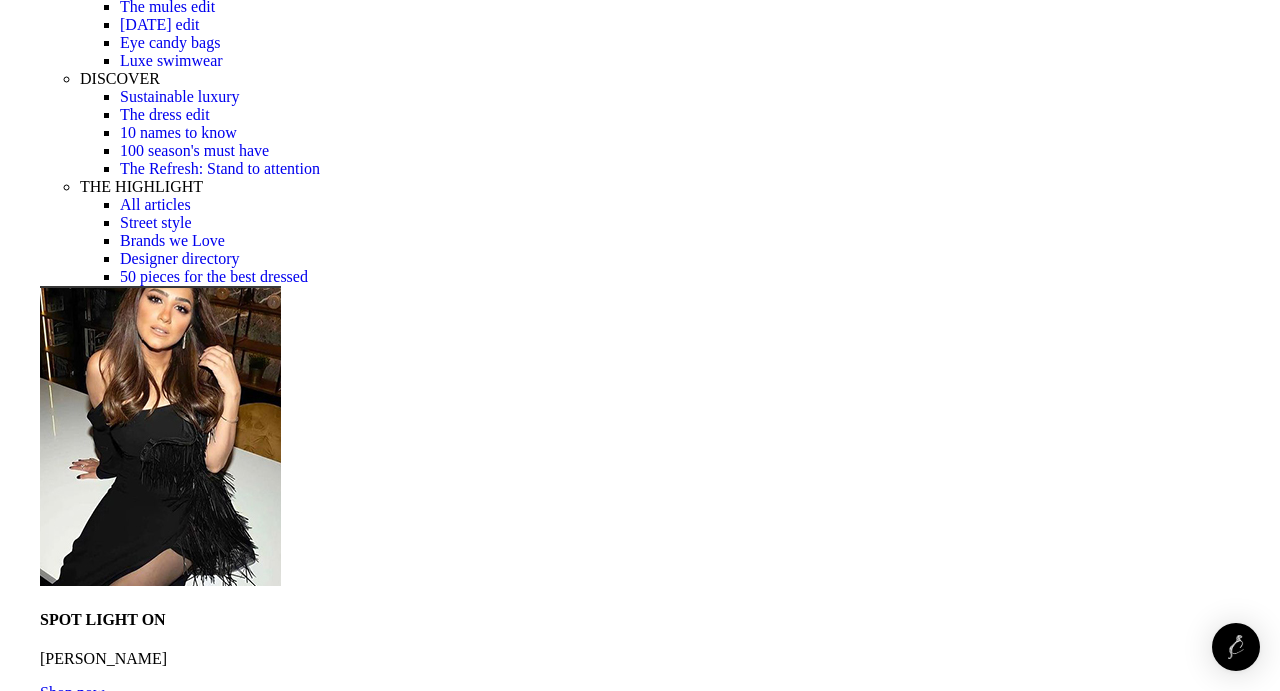 click at bounding box center [640, 17639] 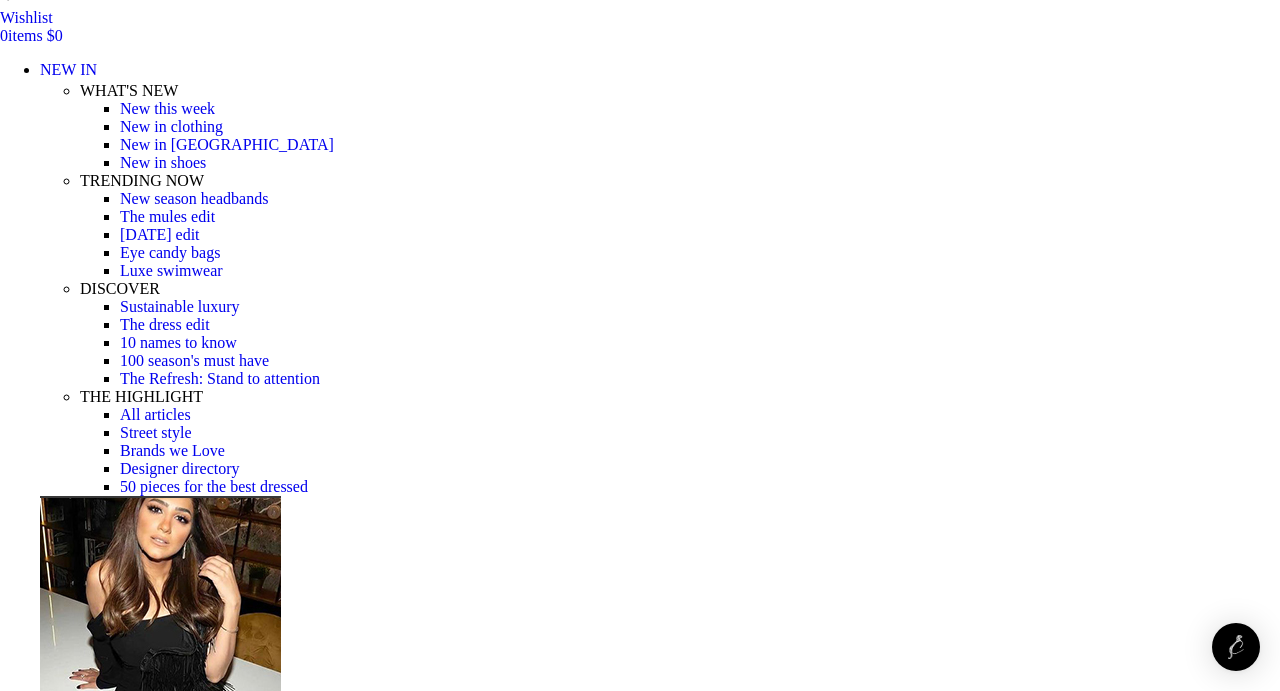scroll, scrollTop: 322, scrollLeft: 0, axis: vertical 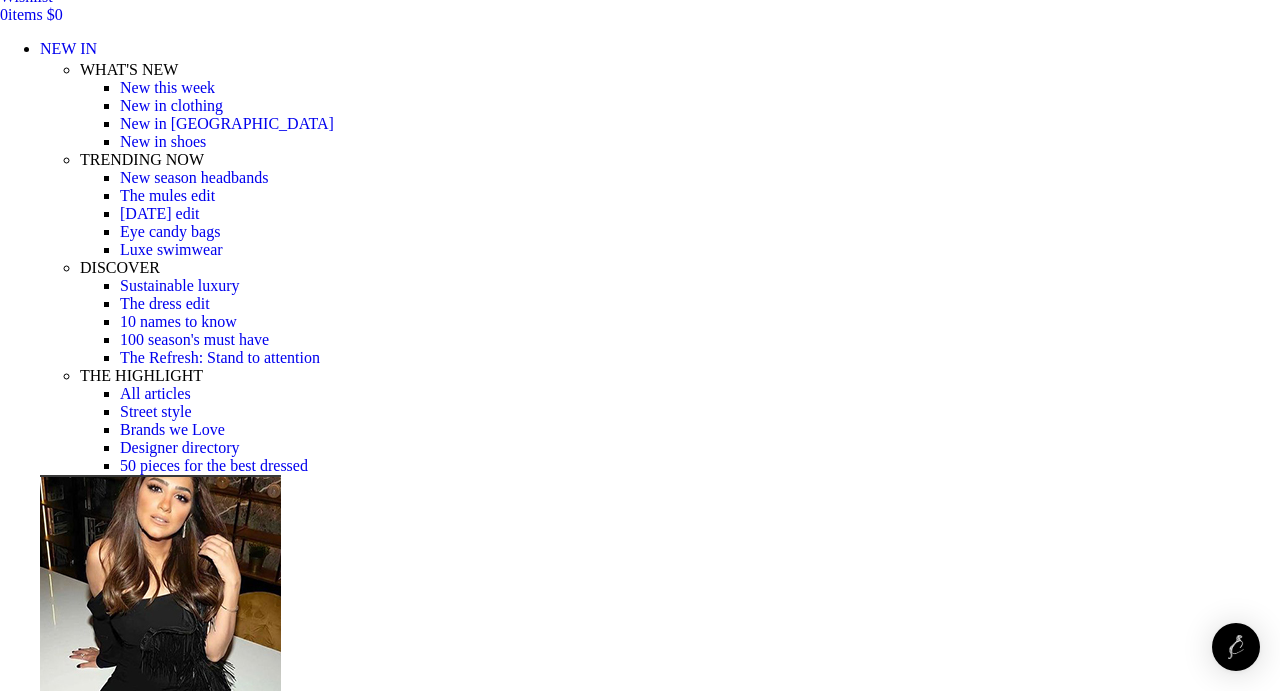 click at bounding box center [640, 17828] 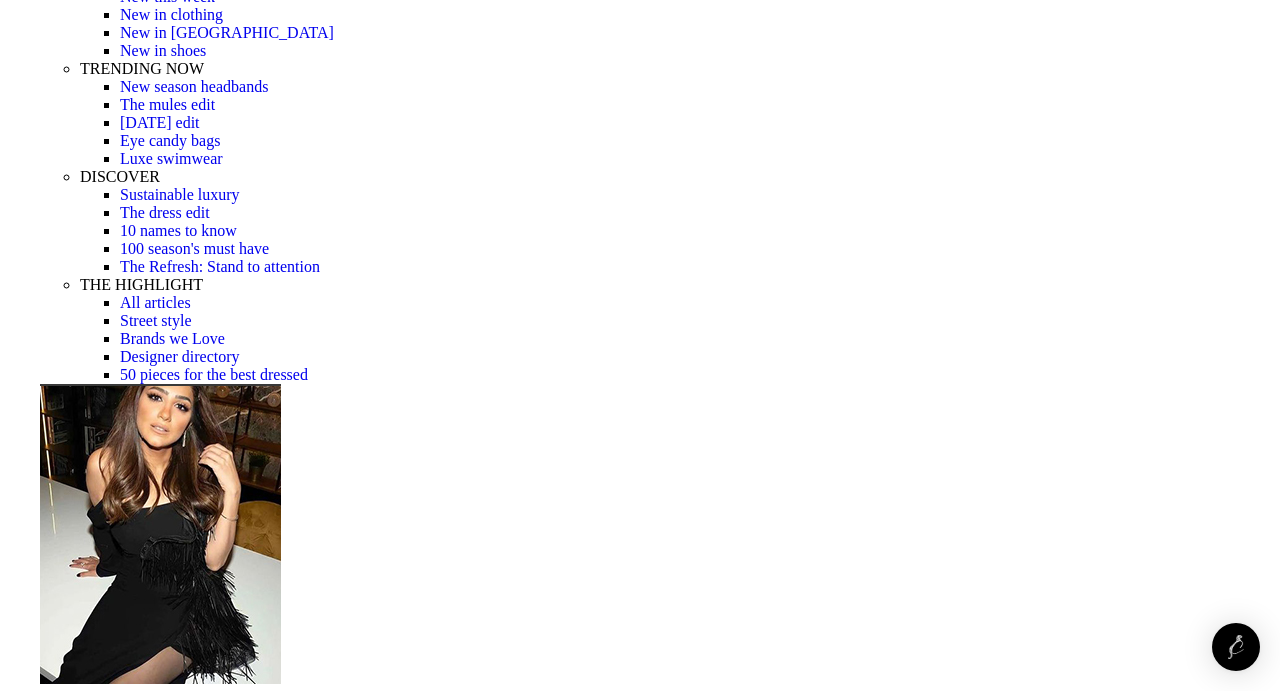 scroll, scrollTop: 412, scrollLeft: 0, axis: vertical 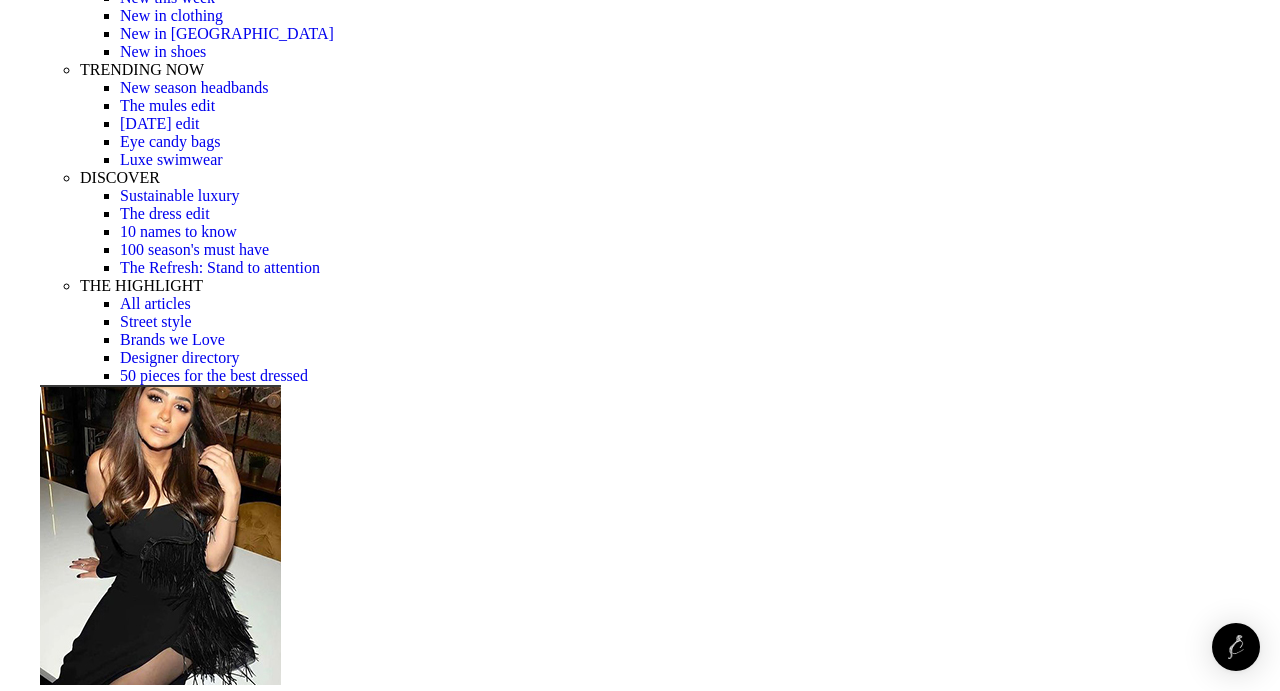 click at bounding box center [640, 17738] 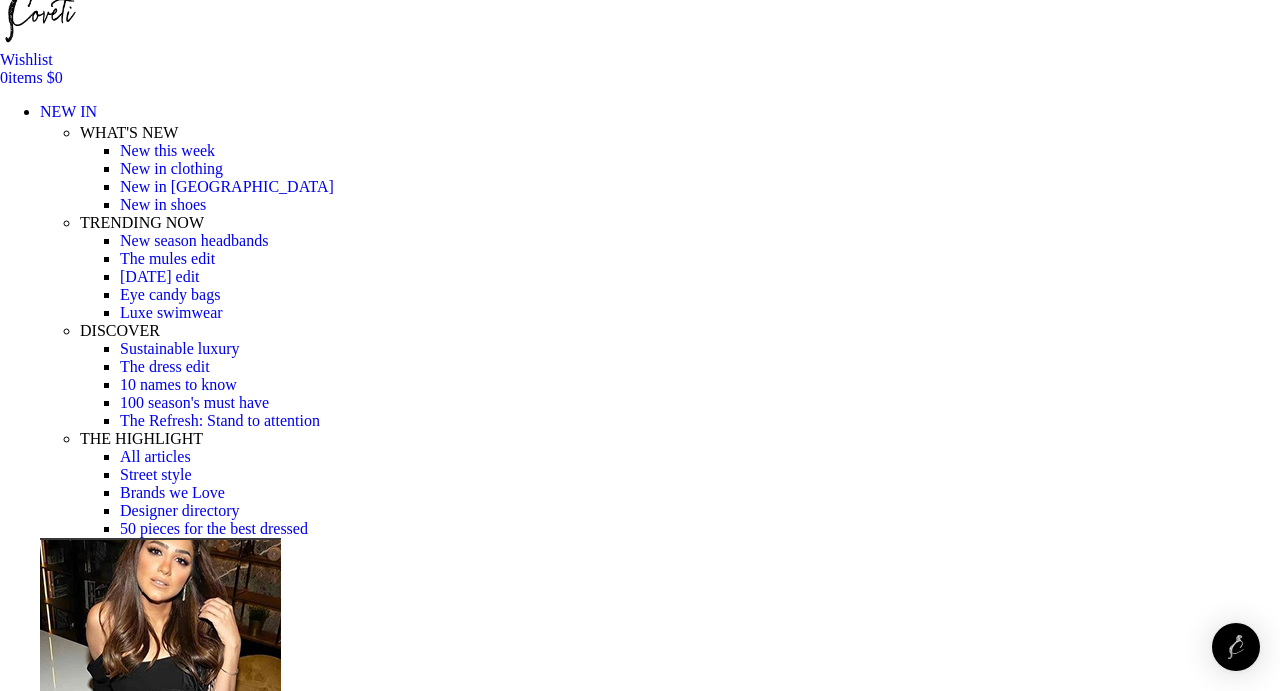 scroll, scrollTop: 258, scrollLeft: 0, axis: vertical 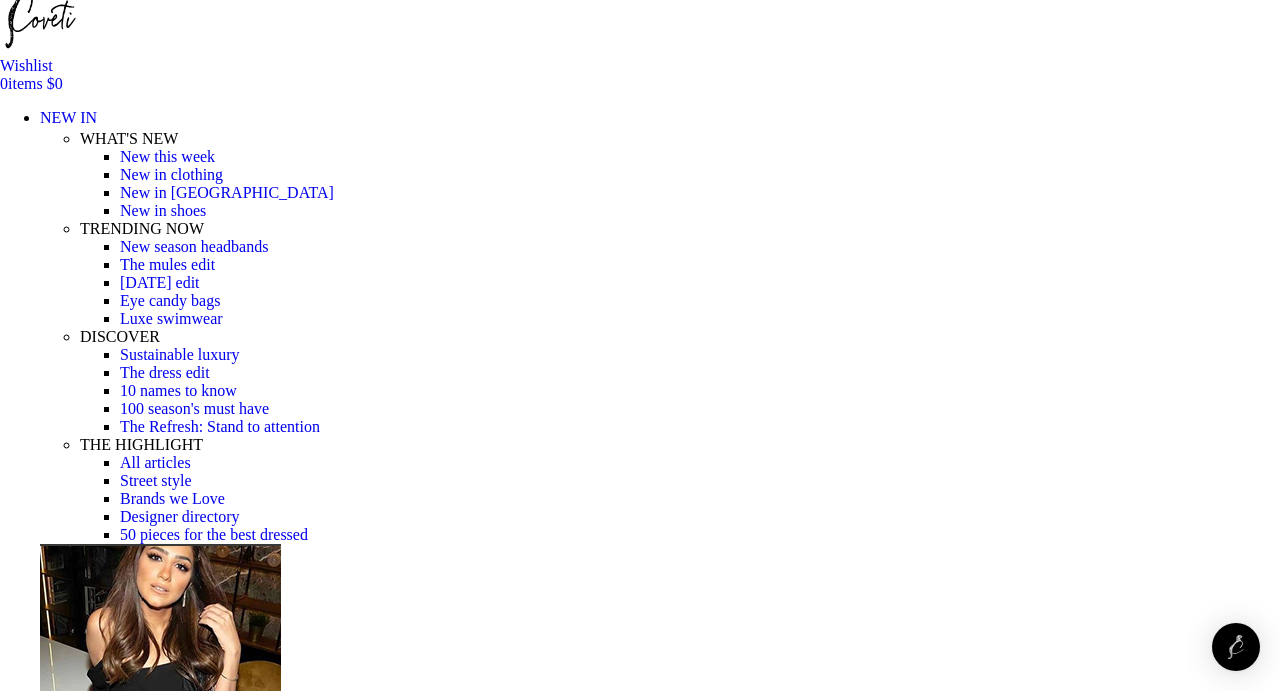 select on "12-uk" 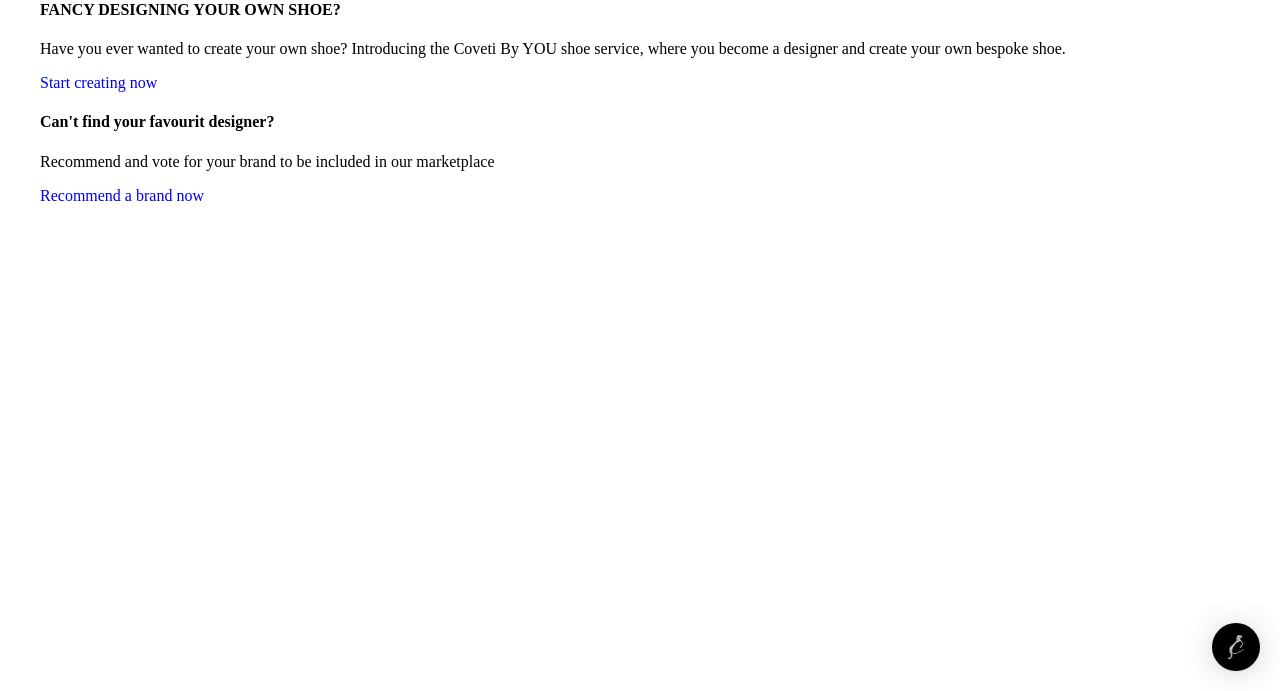 scroll, scrollTop: 3475, scrollLeft: 0, axis: vertical 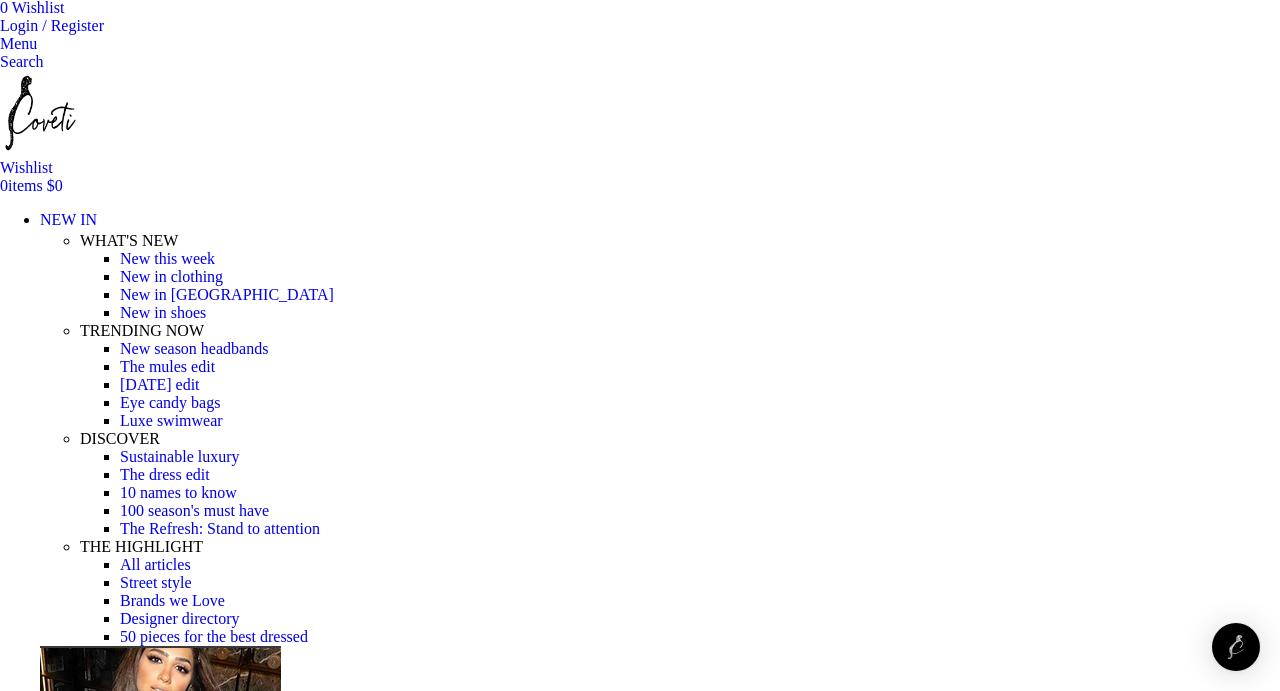 click at bounding box center (640, 17667) 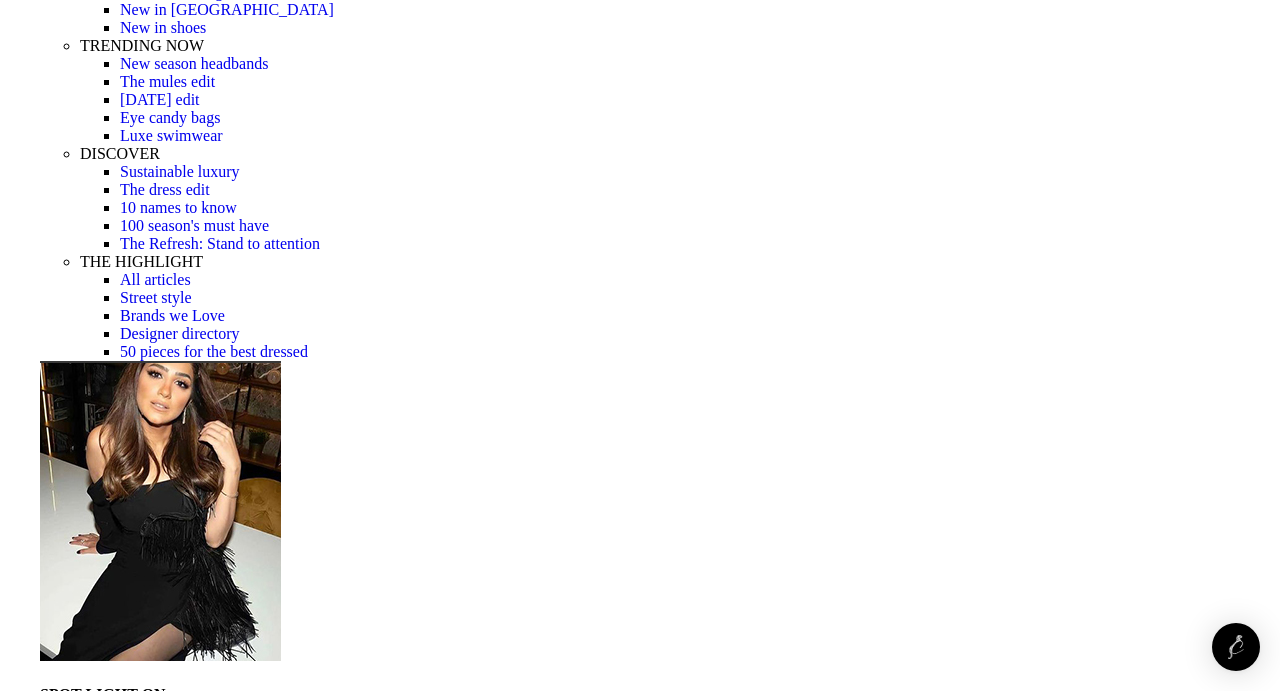 scroll, scrollTop: 445, scrollLeft: 0, axis: vertical 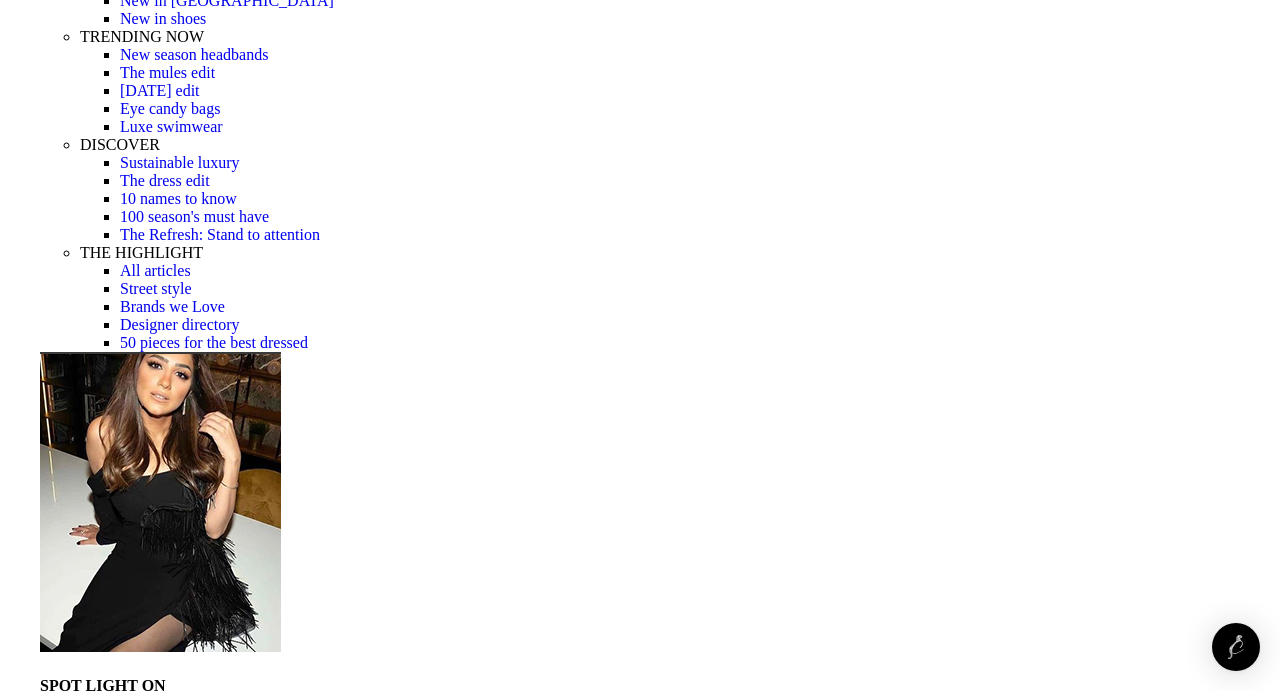 click at bounding box center (640, 17705) 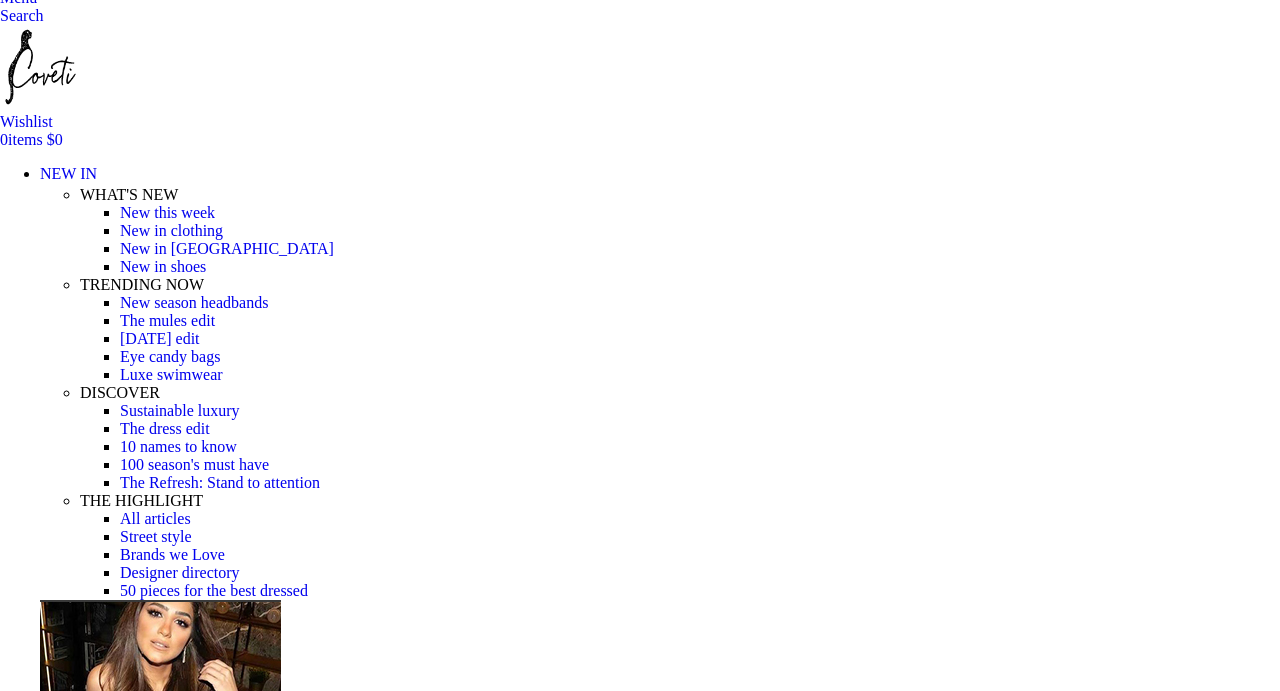 scroll, scrollTop: 192, scrollLeft: 0, axis: vertical 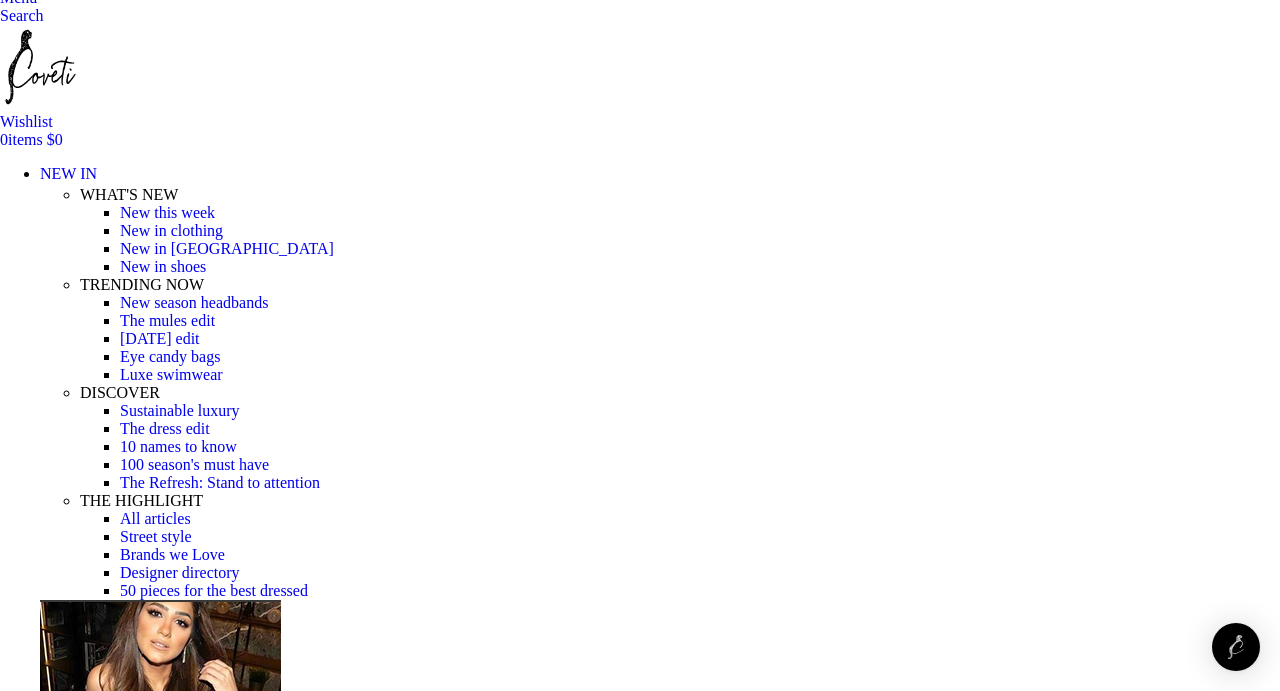select on "12-uk" 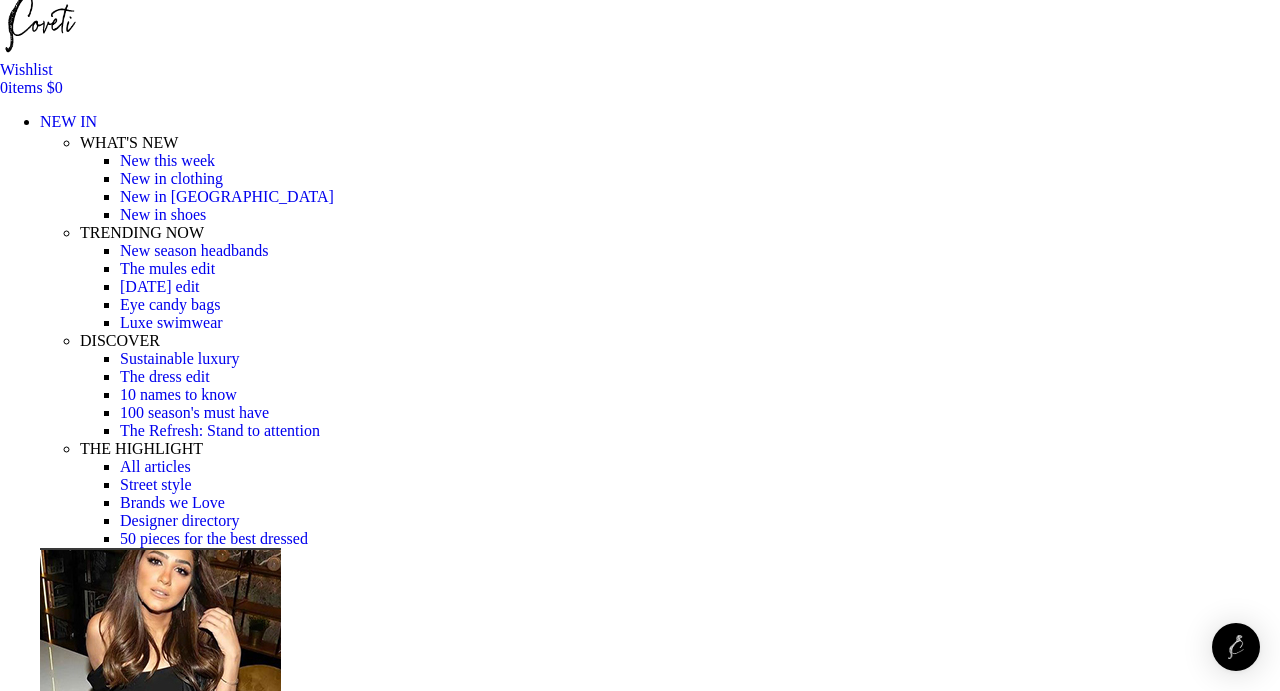 scroll, scrollTop: 253, scrollLeft: 0, axis: vertical 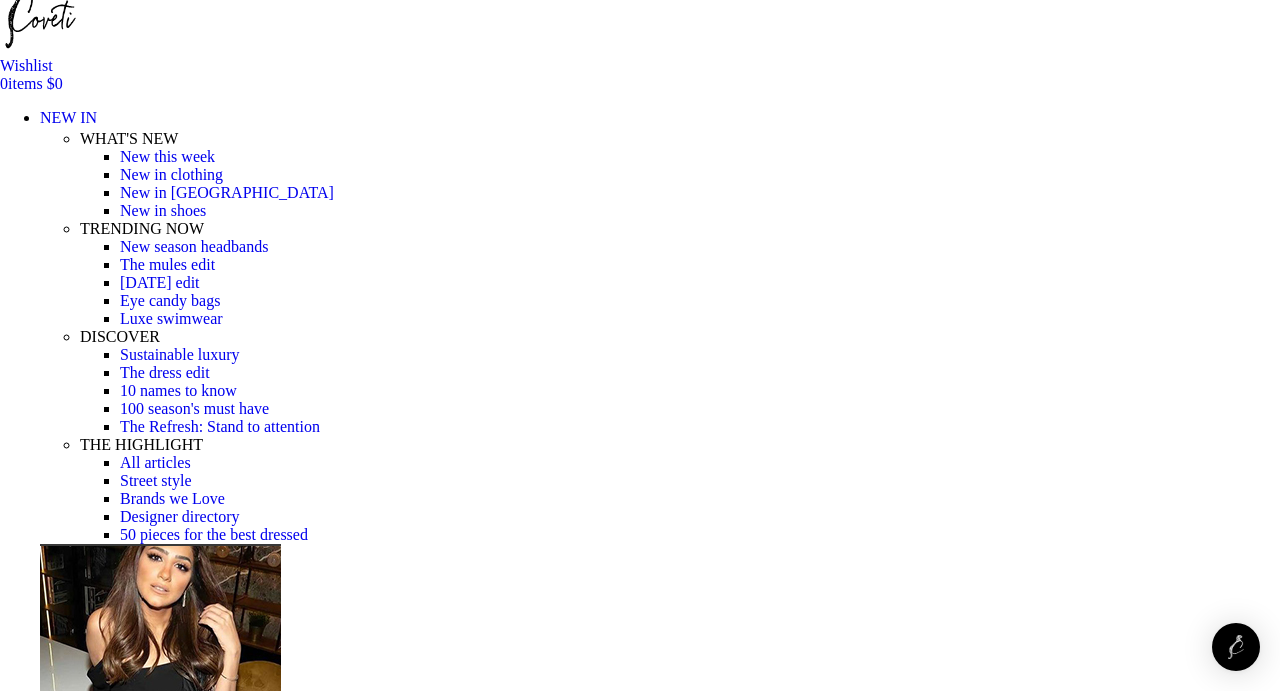 click at bounding box center [690, 17486] 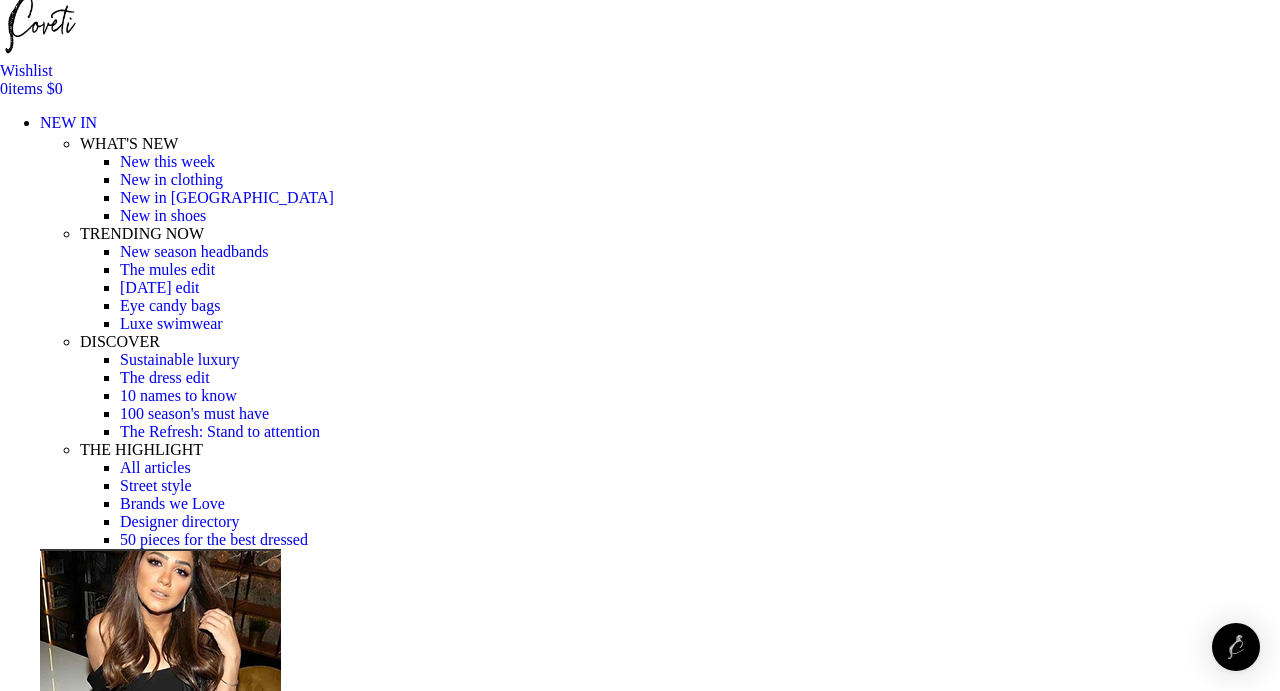 scroll, scrollTop: 250, scrollLeft: 0, axis: vertical 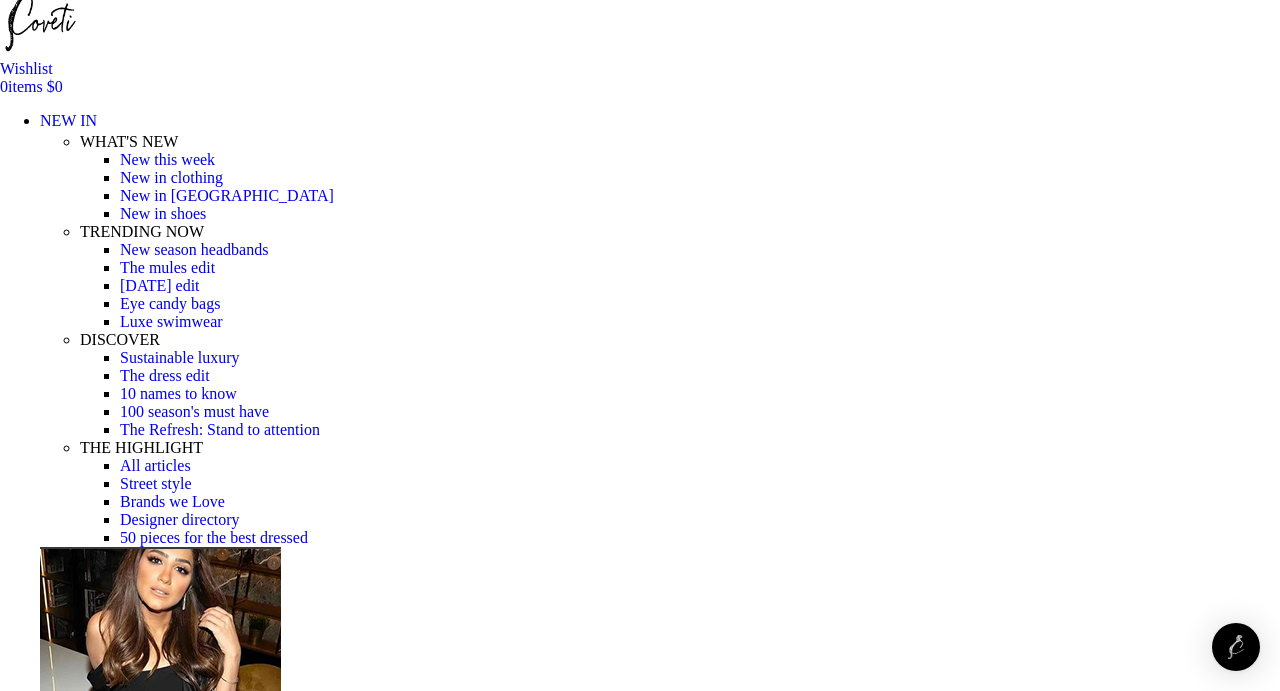 click at bounding box center (28, 30182) 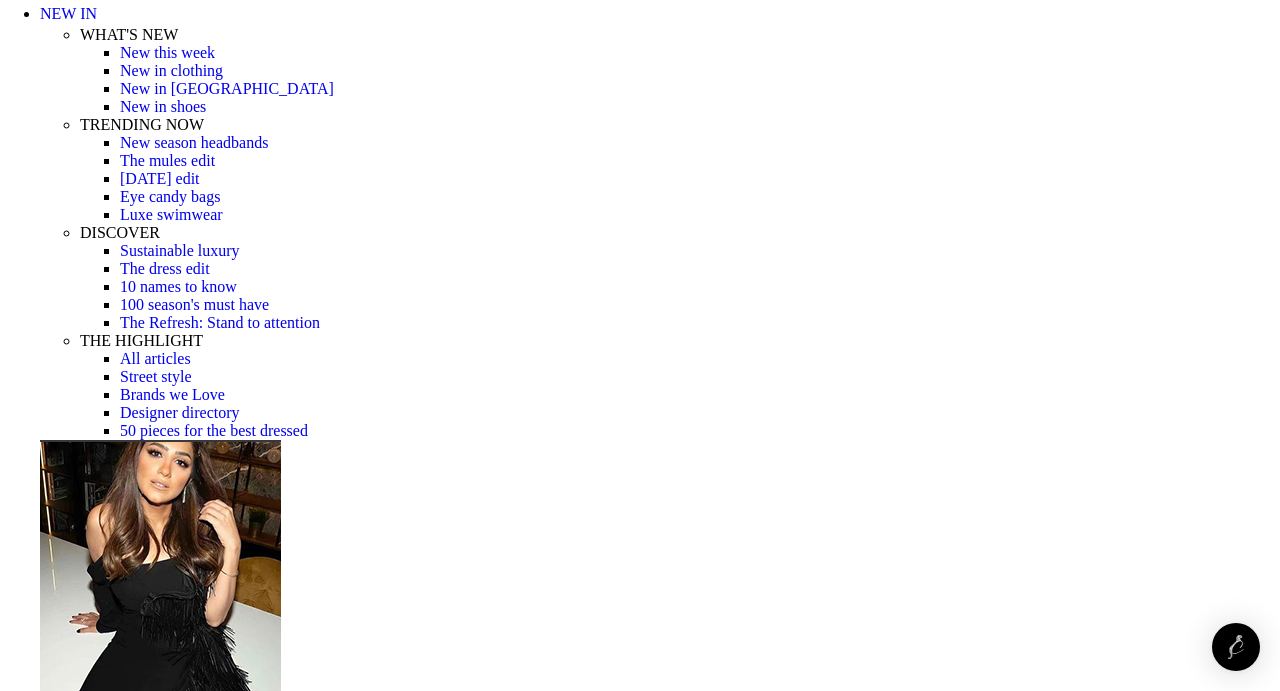 scroll, scrollTop: 362, scrollLeft: 0, axis: vertical 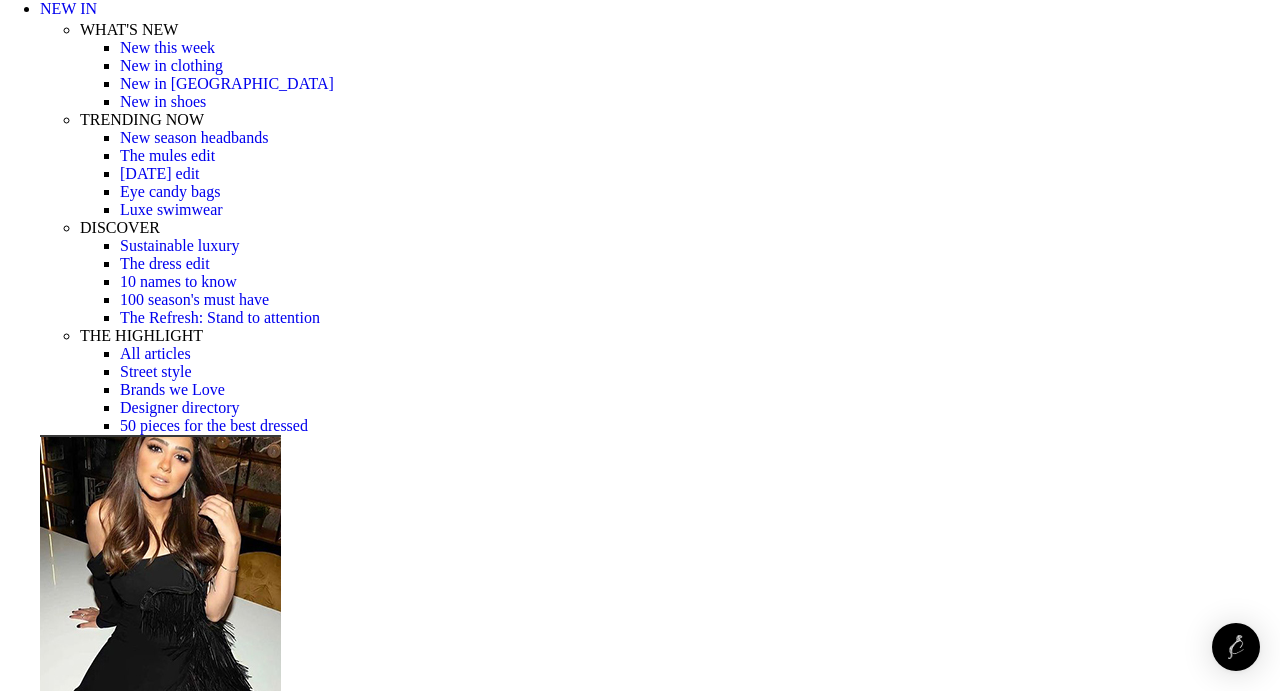 click on "Size Guide" at bounding box center [35, 18716] 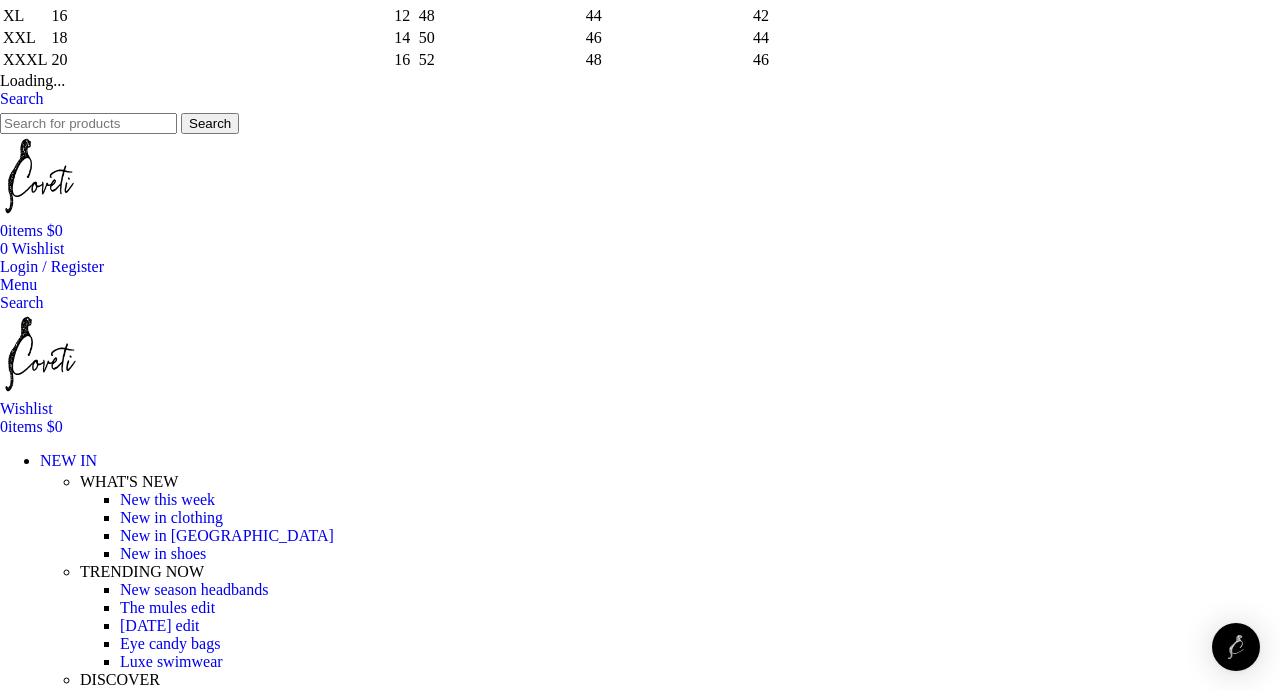 scroll, scrollTop: 0, scrollLeft: 0, axis: both 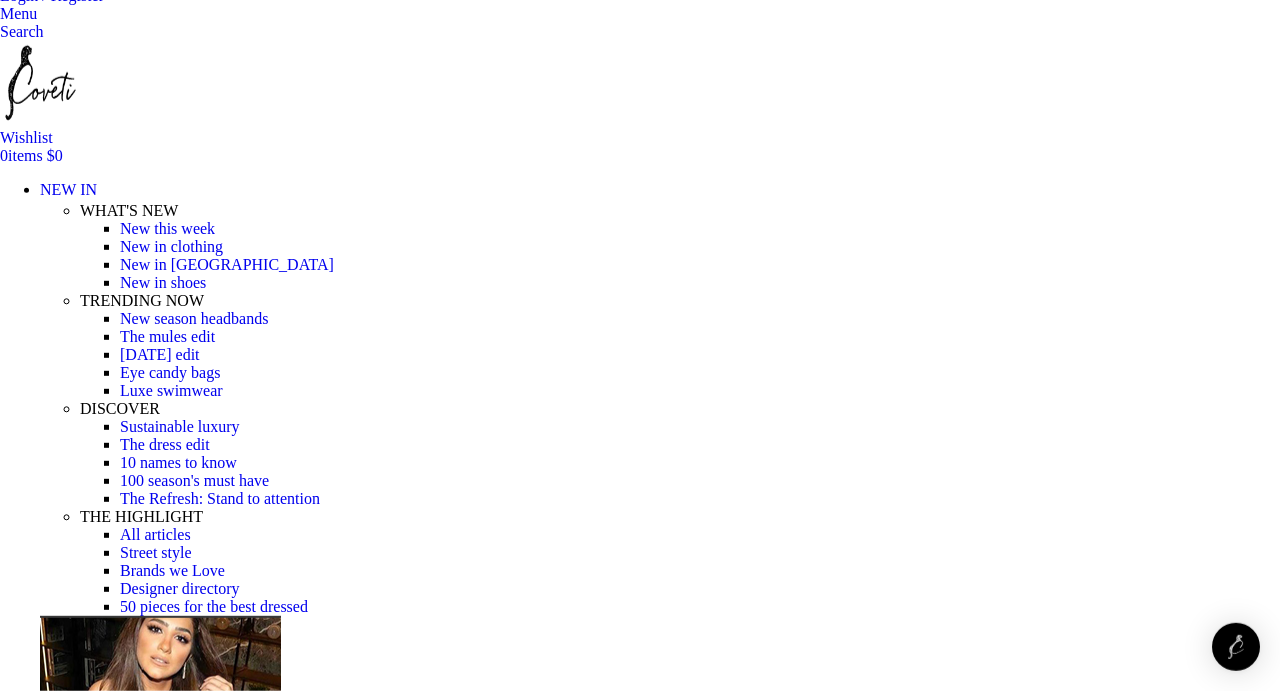 click at bounding box center [310, 18081] 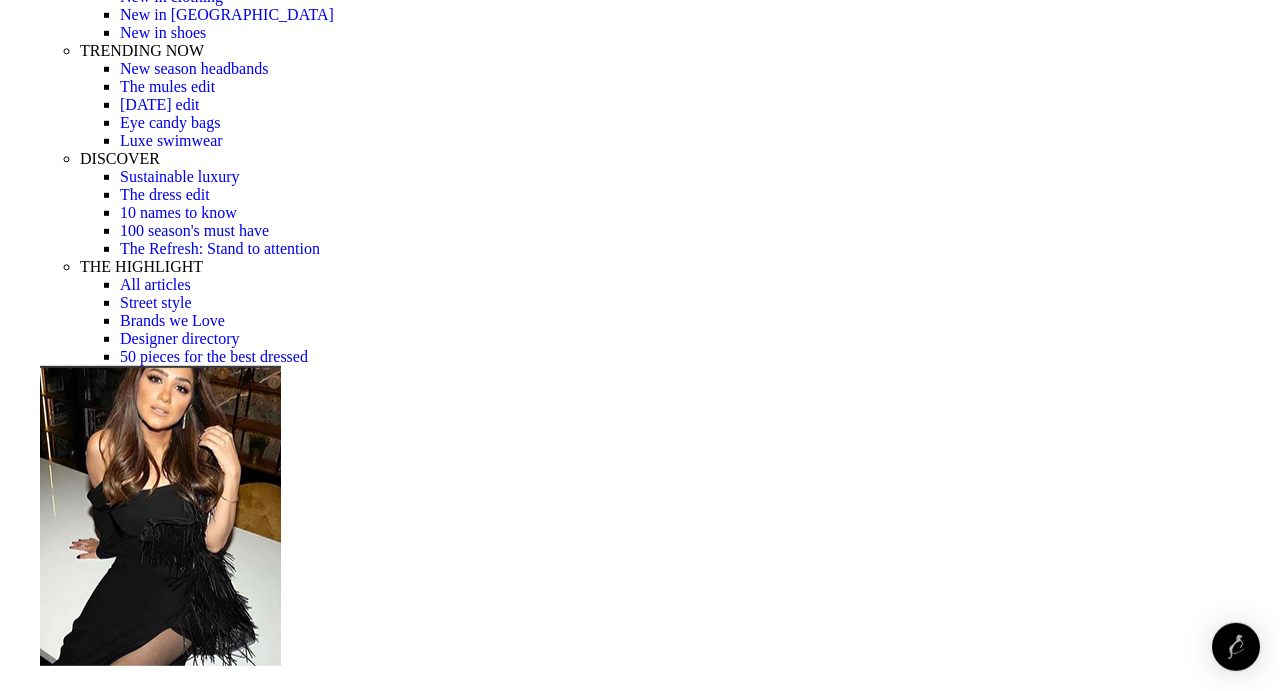 scroll, scrollTop: 434, scrollLeft: 0, axis: vertical 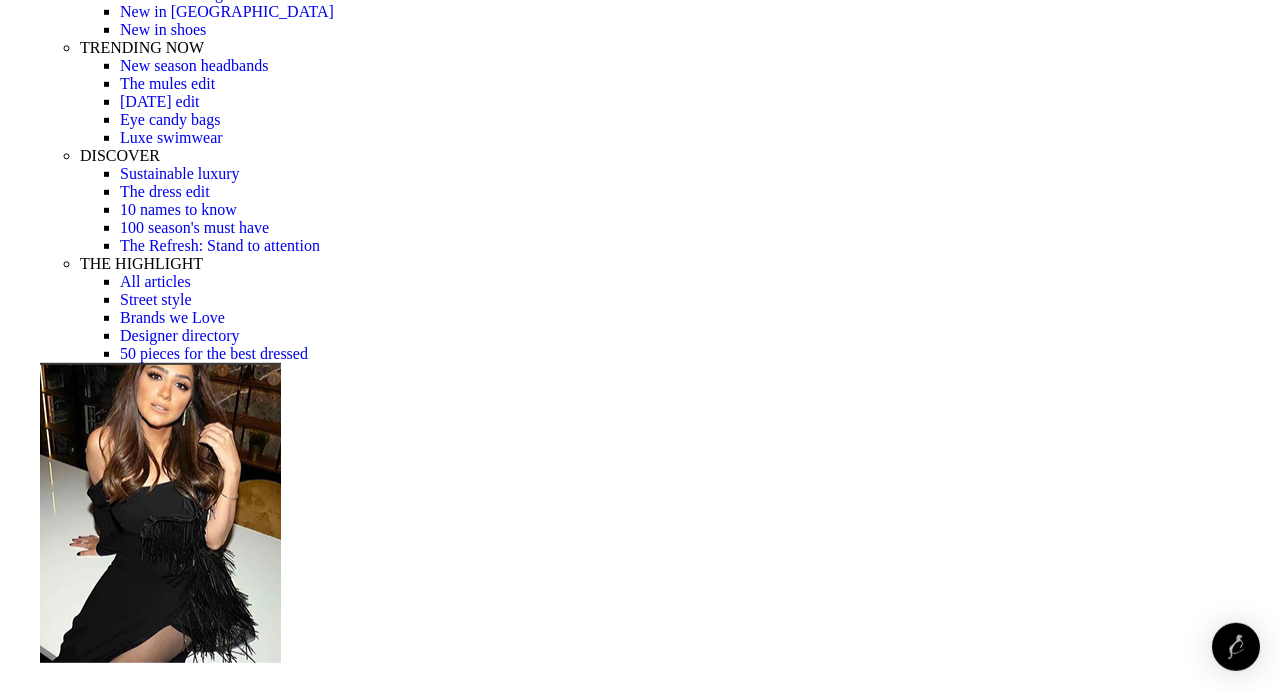 click at bounding box center (310, 18208) 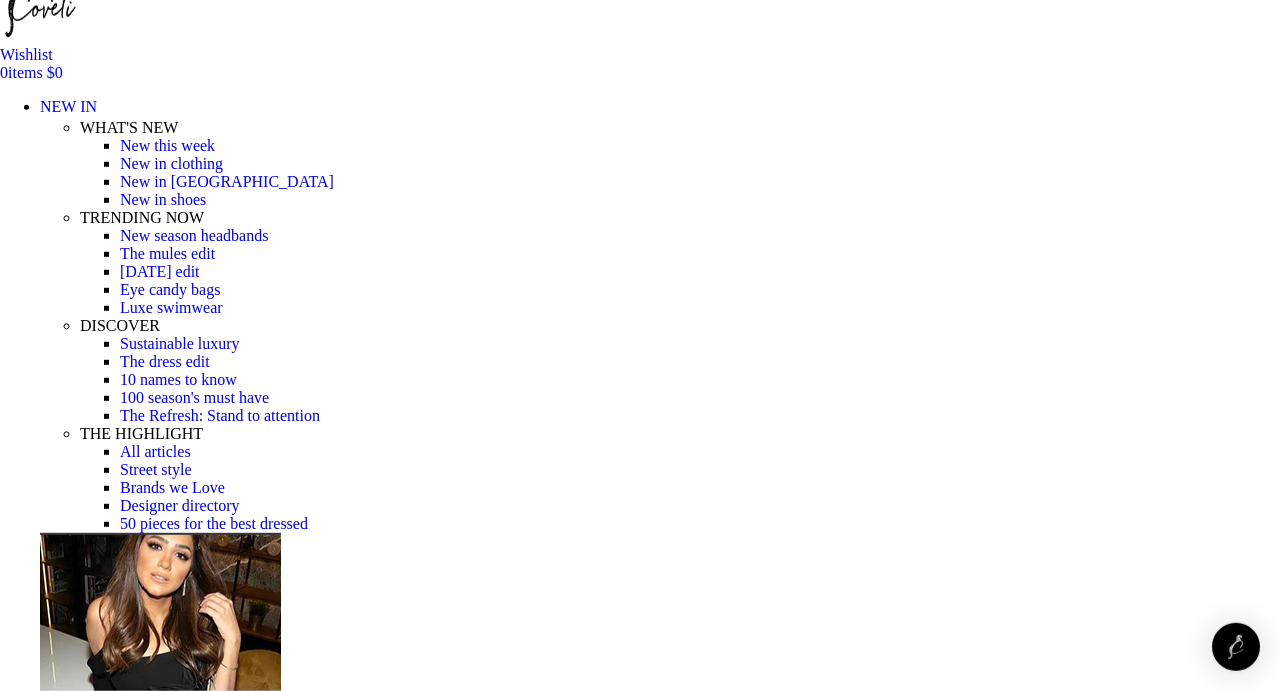 scroll, scrollTop: 263, scrollLeft: 0, axis: vertical 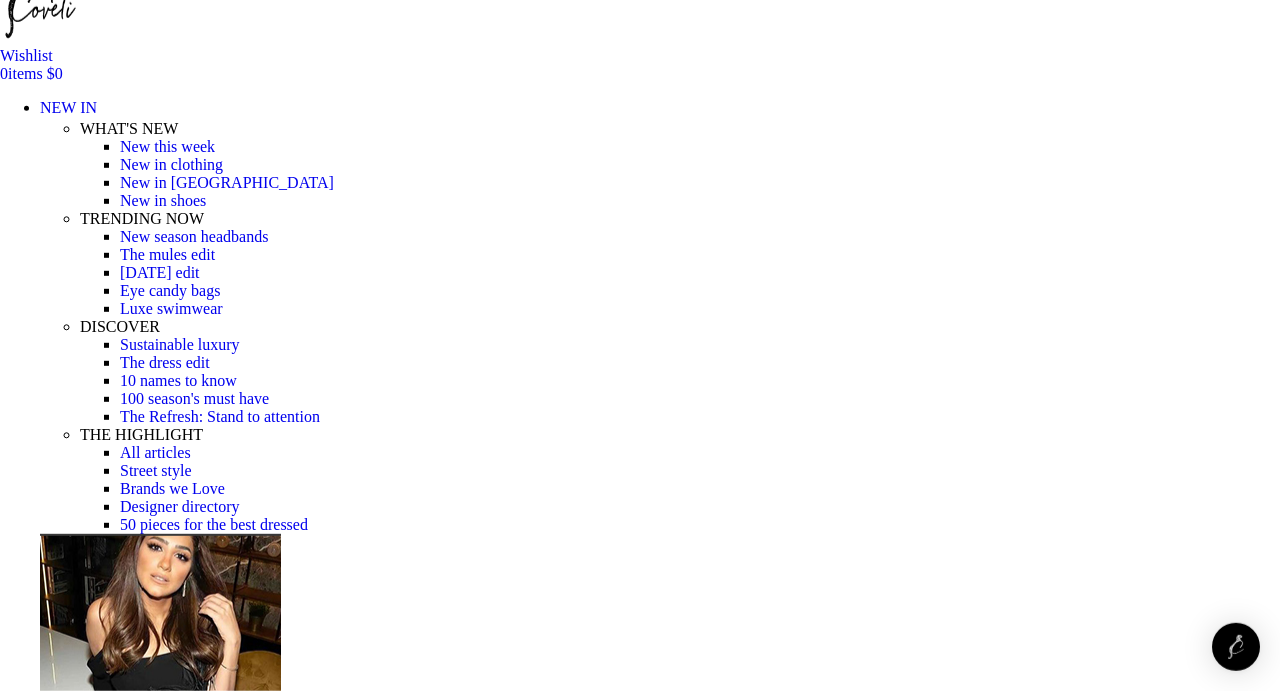 click at bounding box center [310, 17873] 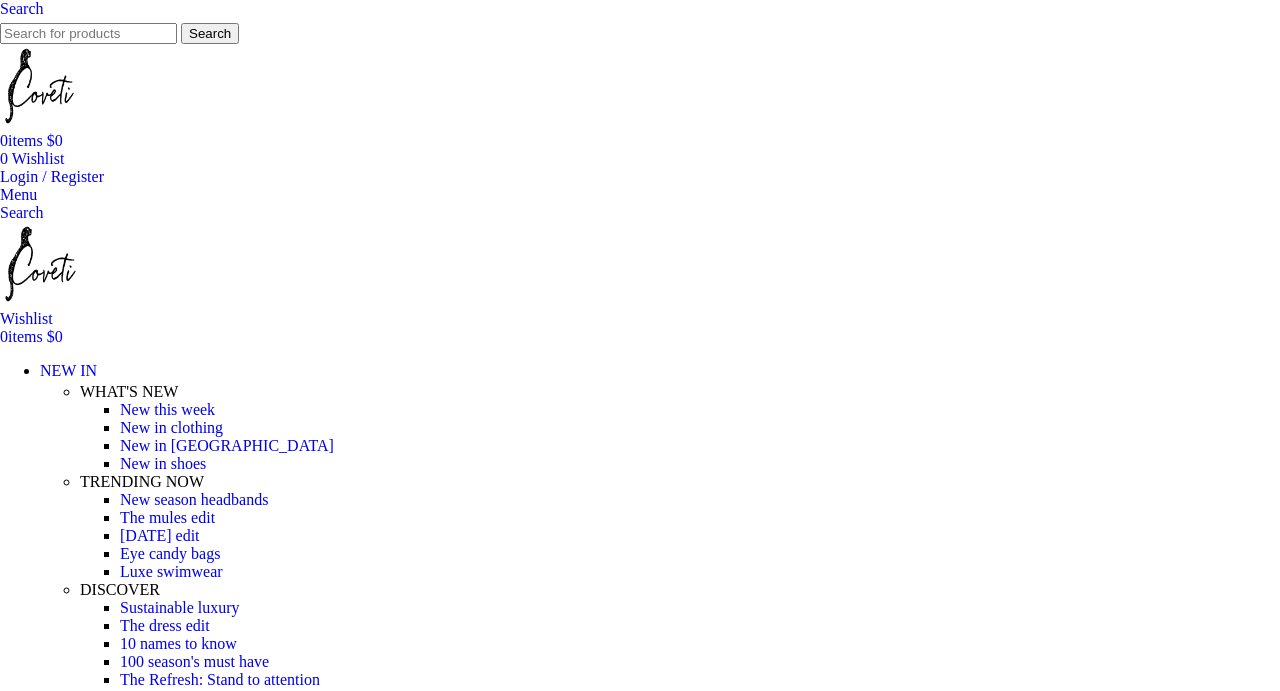 select on "12-[GEOGRAPHIC_DATA]" 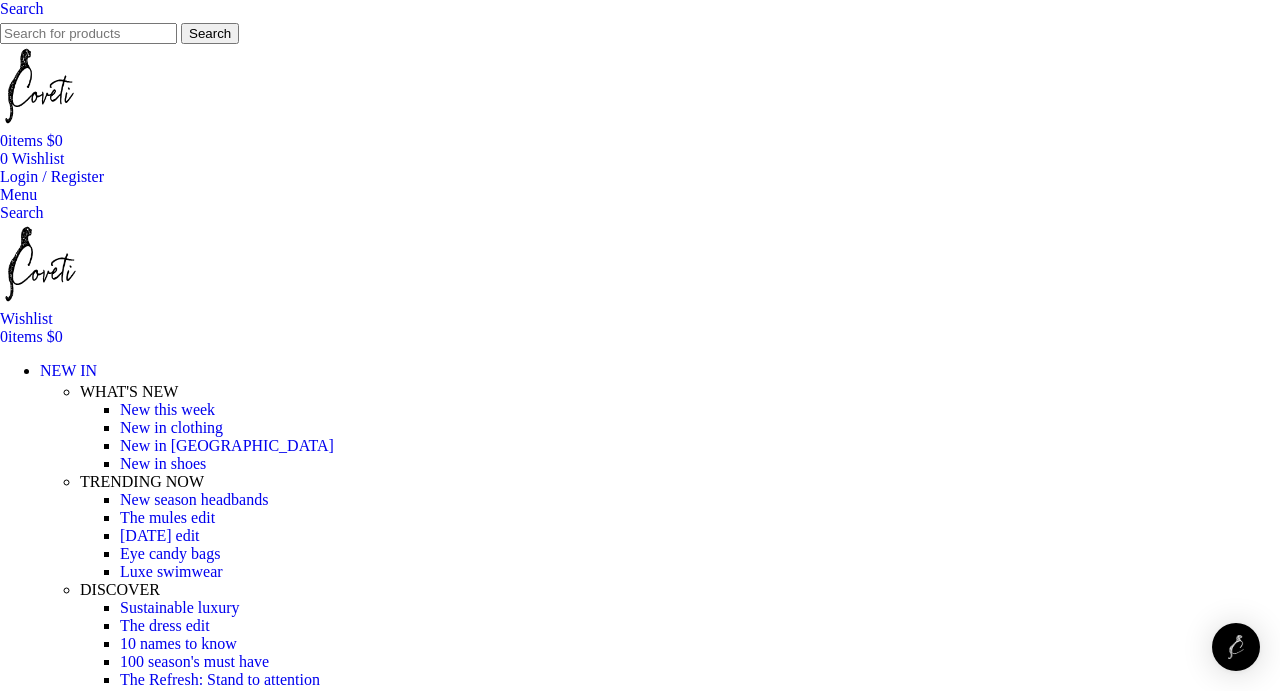 scroll, scrollTop: 253, scrollLeft: 0, axis: vertical 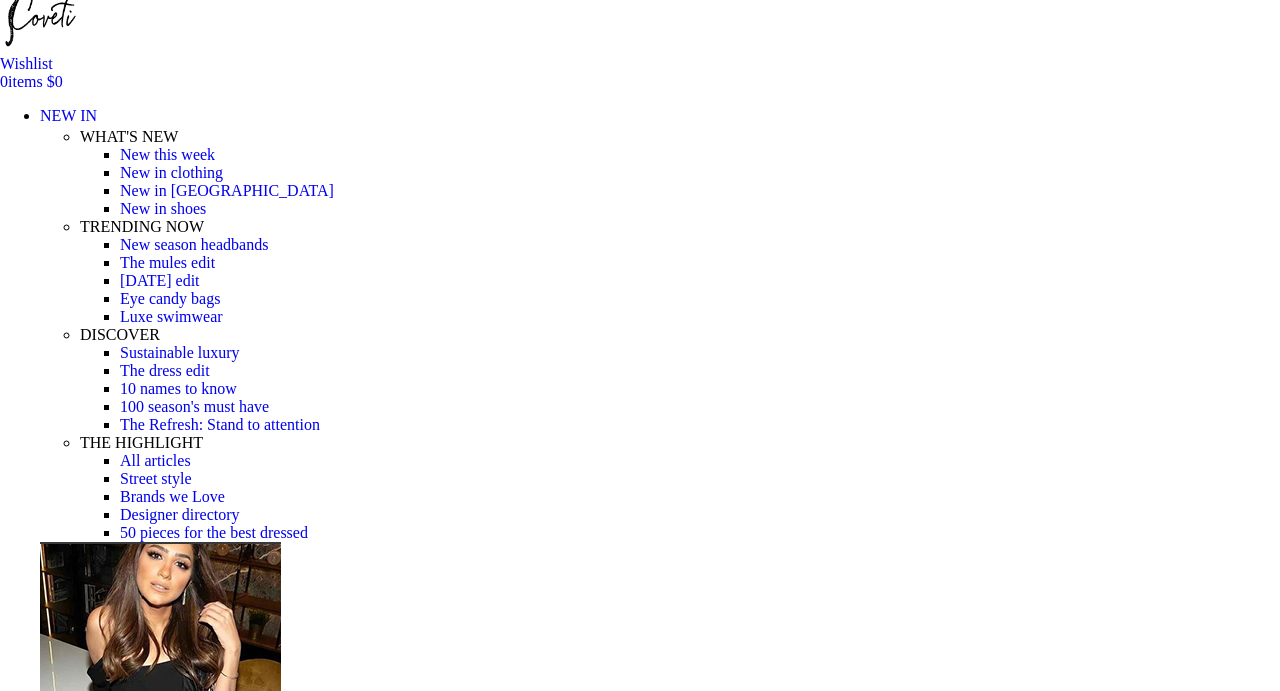 select on "12-uk" 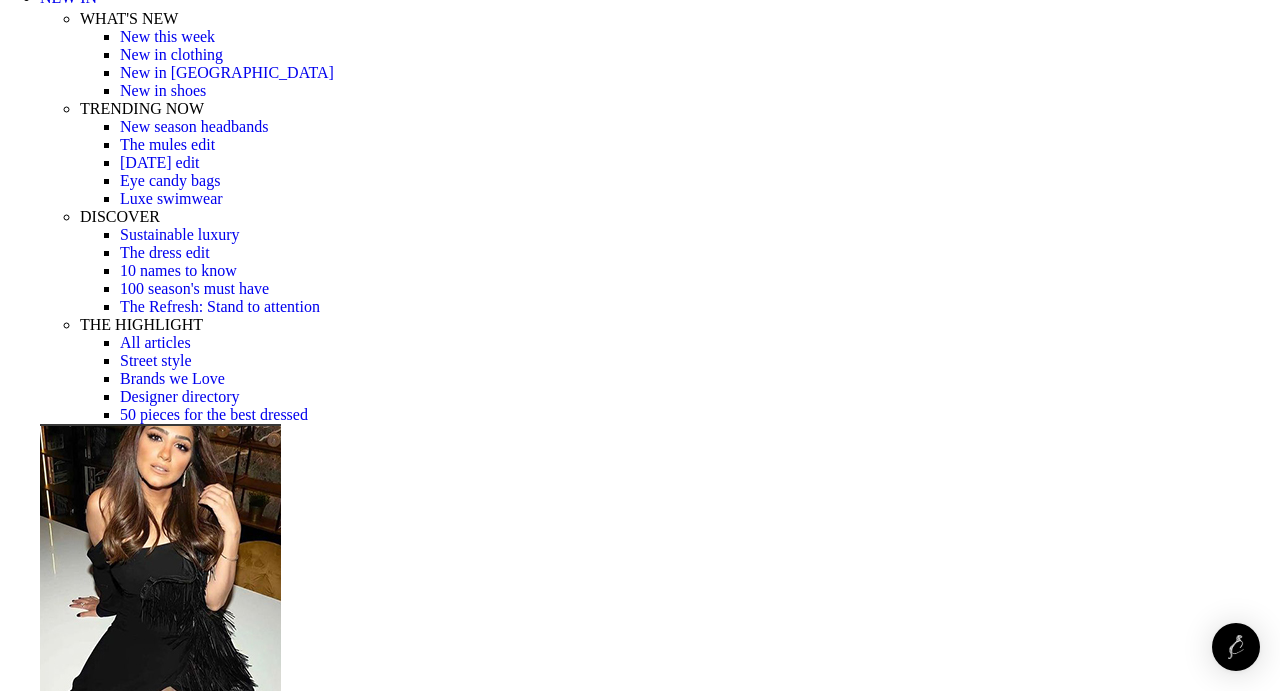 scroll, scrollTop: 180, scrollLeft: 0, axis: vertical 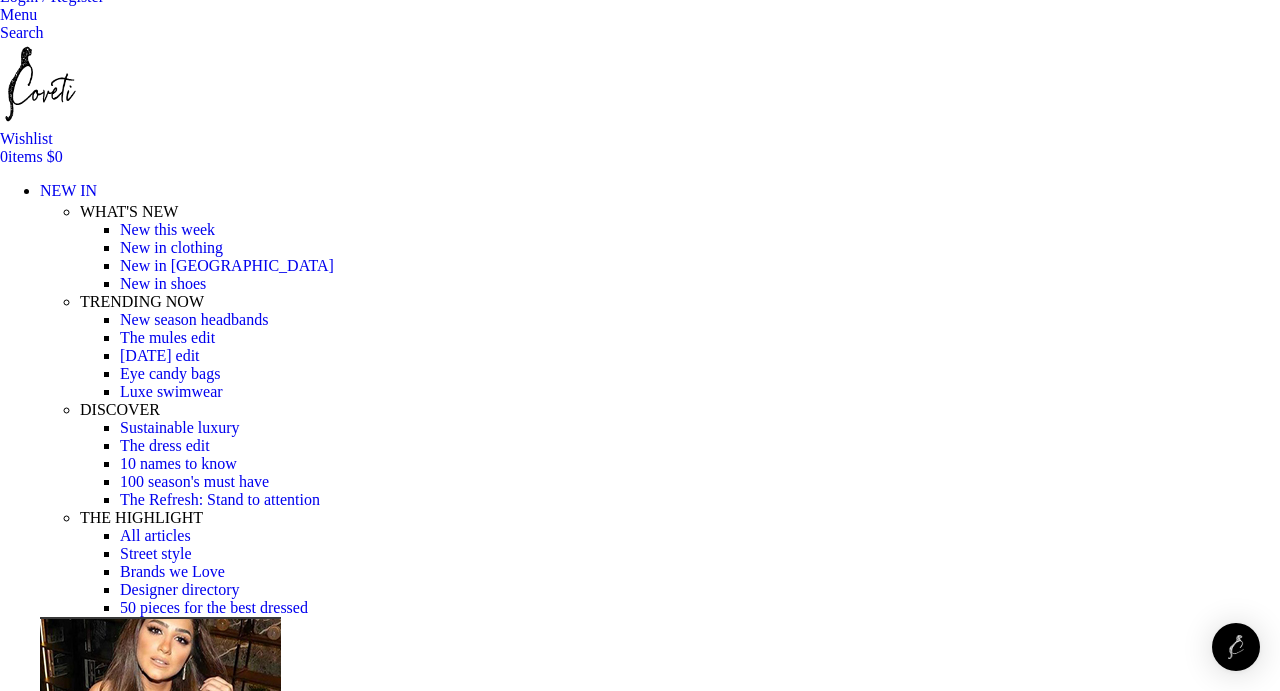 click at bounding box center [310, 18082] 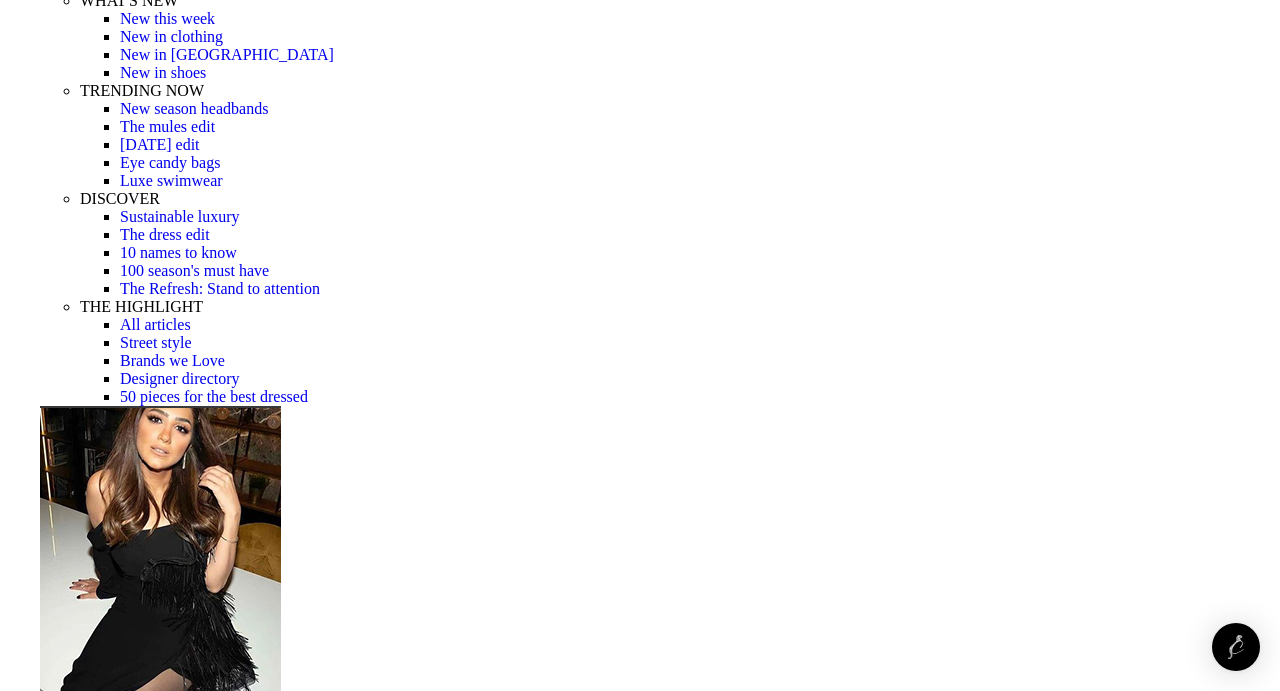 scroll, scrollTop: 392, scrollLeft: 0, axis: vertical 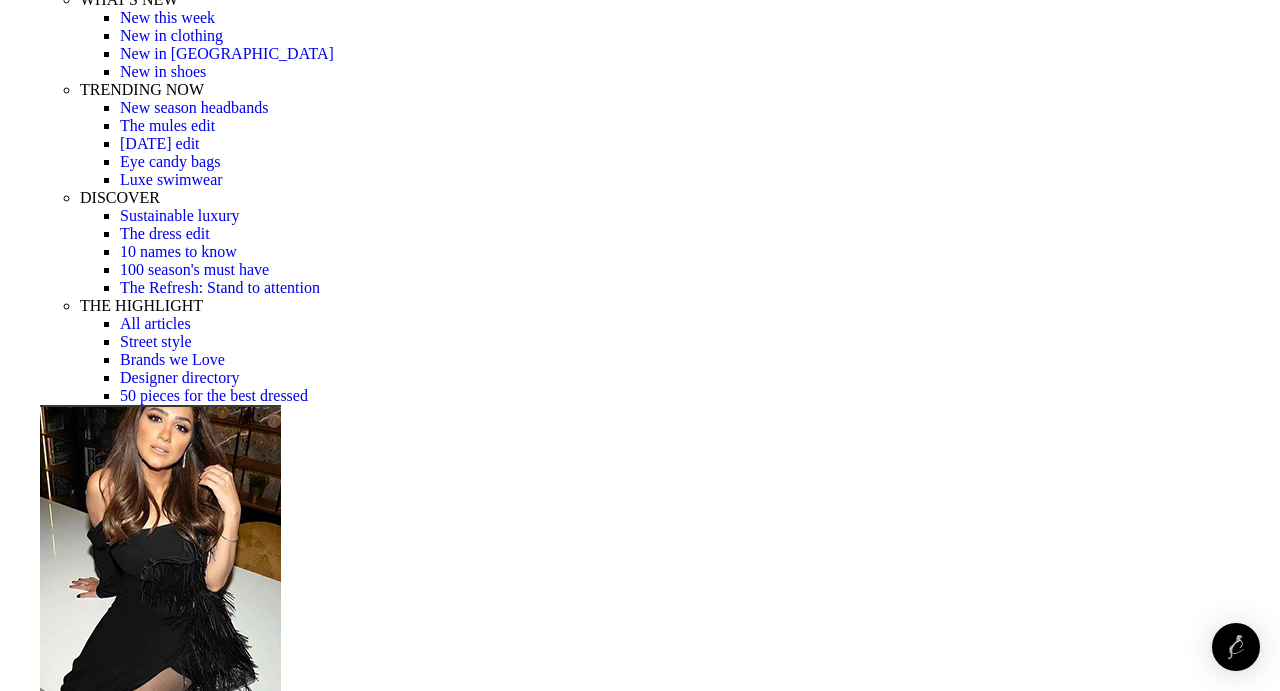 click at bounding box center [640, 17426] 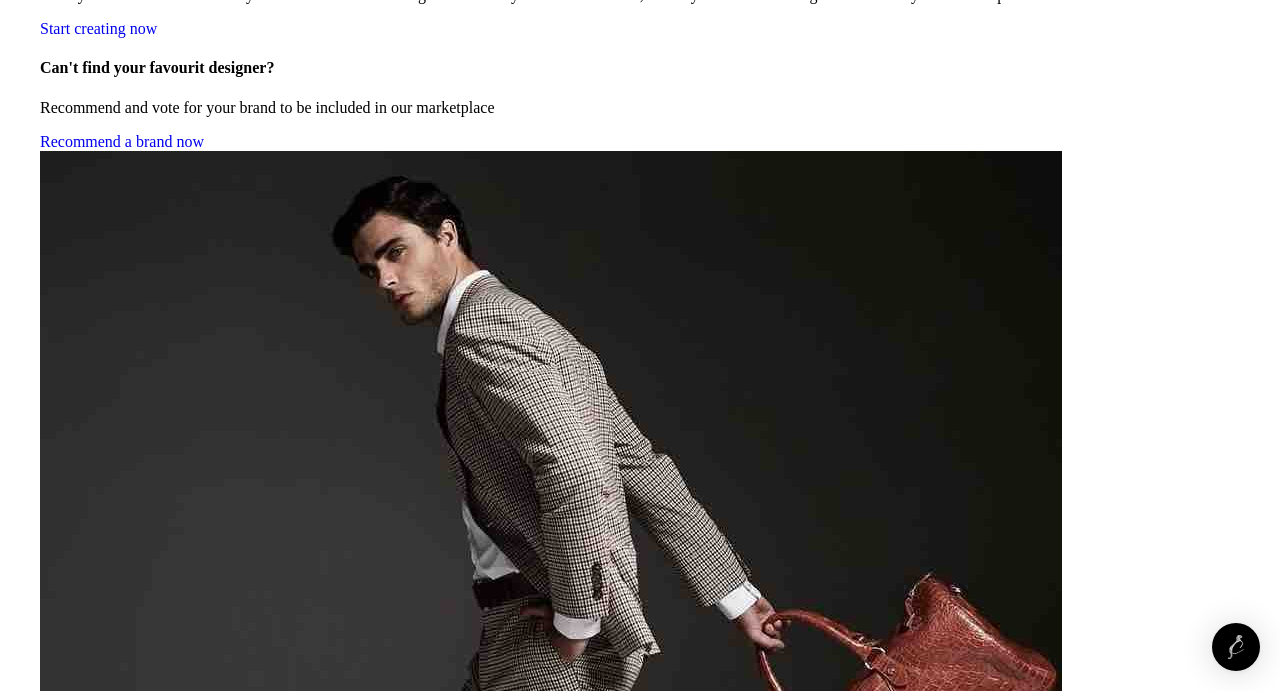 scroll, scrollTop: 3481, scrollLeft: 0, axis: vertical 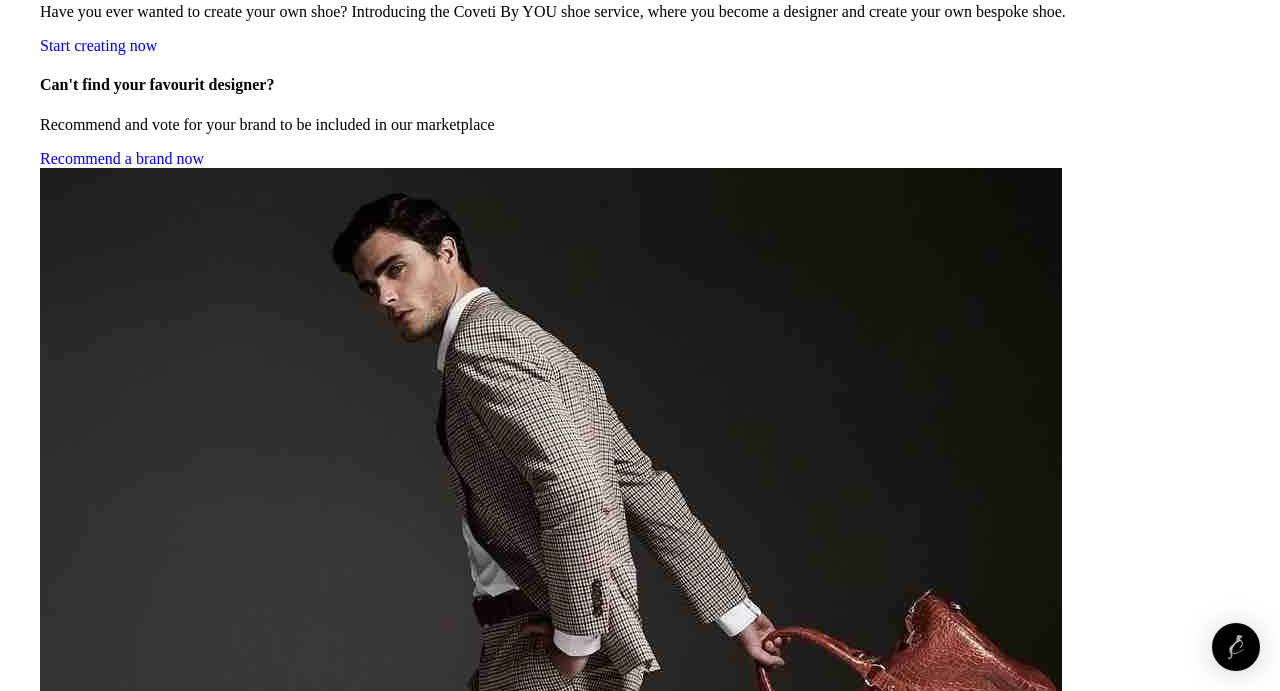click at bounding box center (1256, 18601) 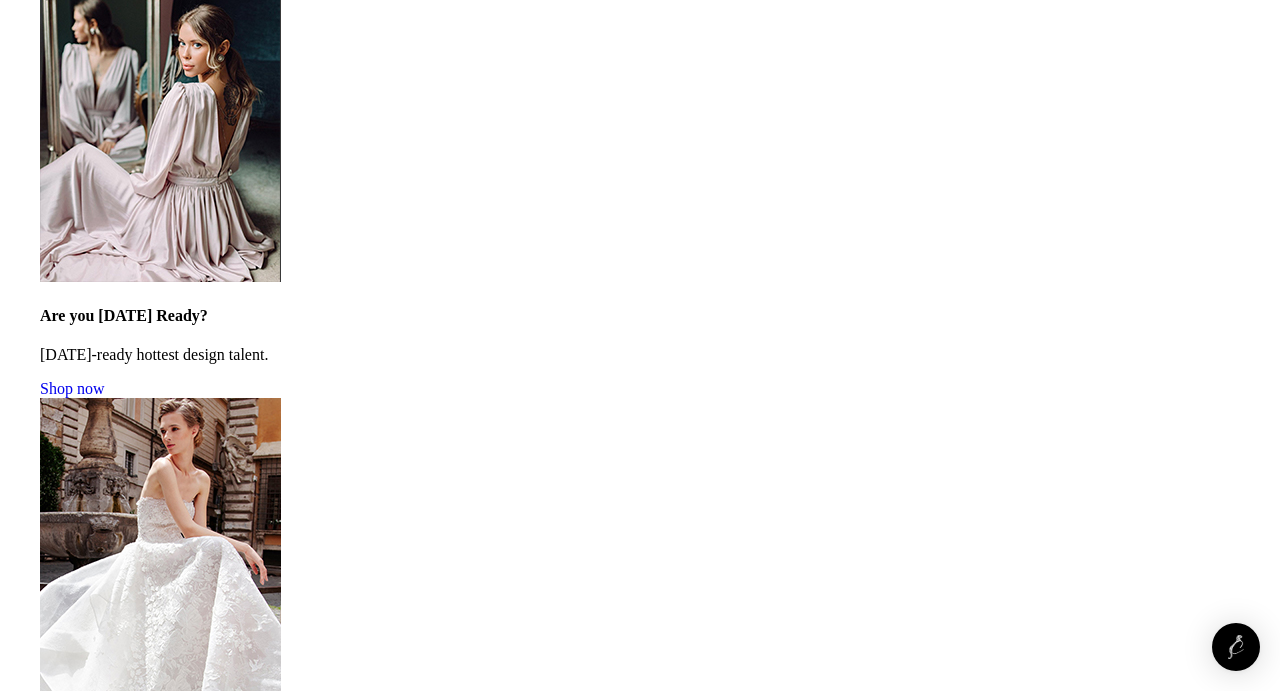 scroll, scrollTop: 1208, scrollLeft: 0, axis: vertical 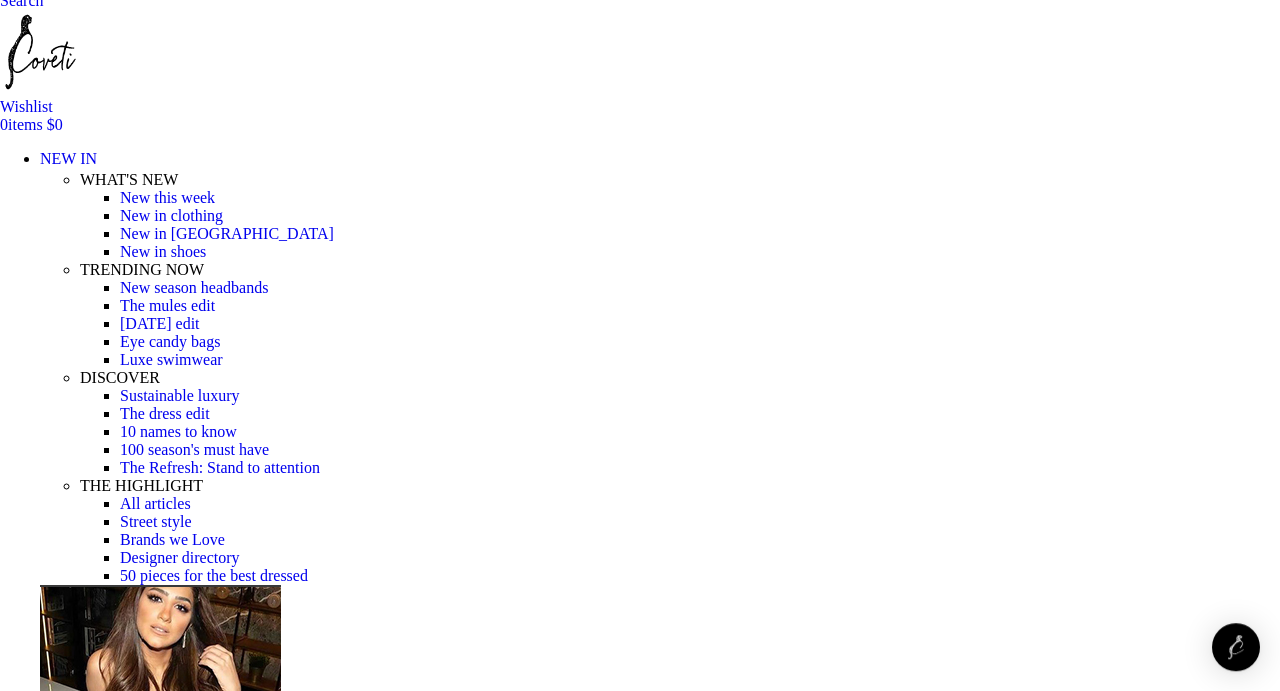 click at bounding box center [-2002, 22407] 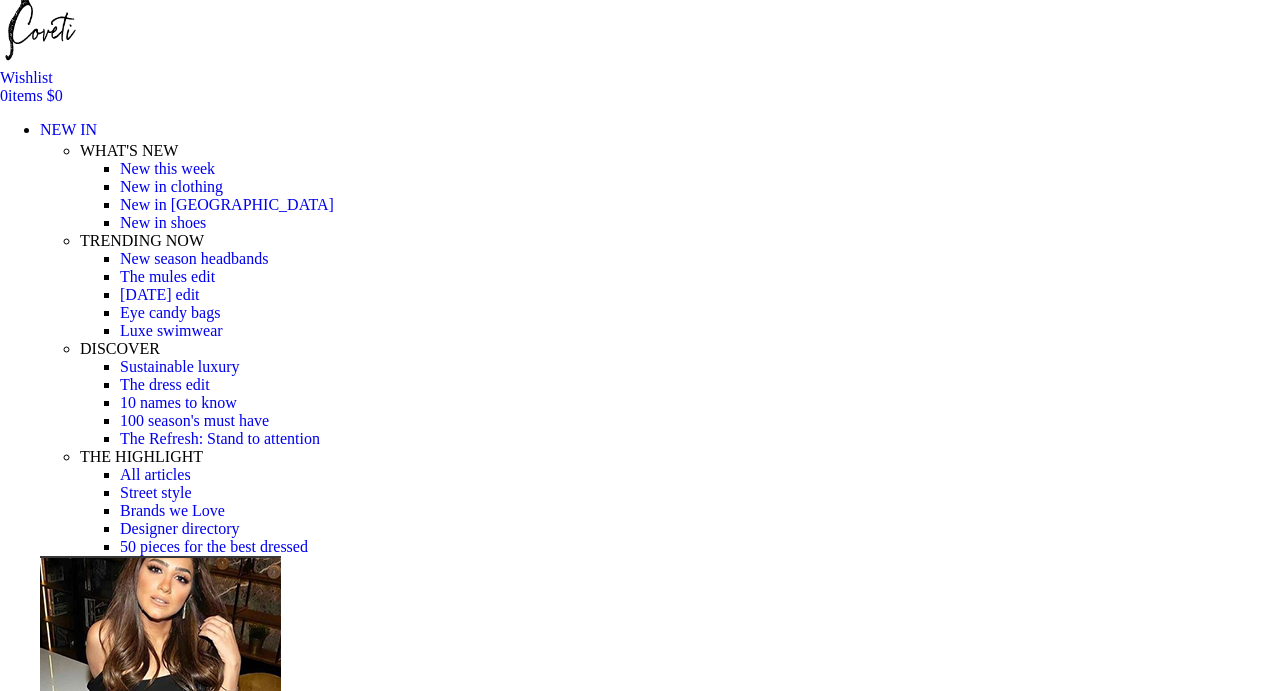 scroll, scrollTop: 236, scrollLeft: 0, axis: vertical 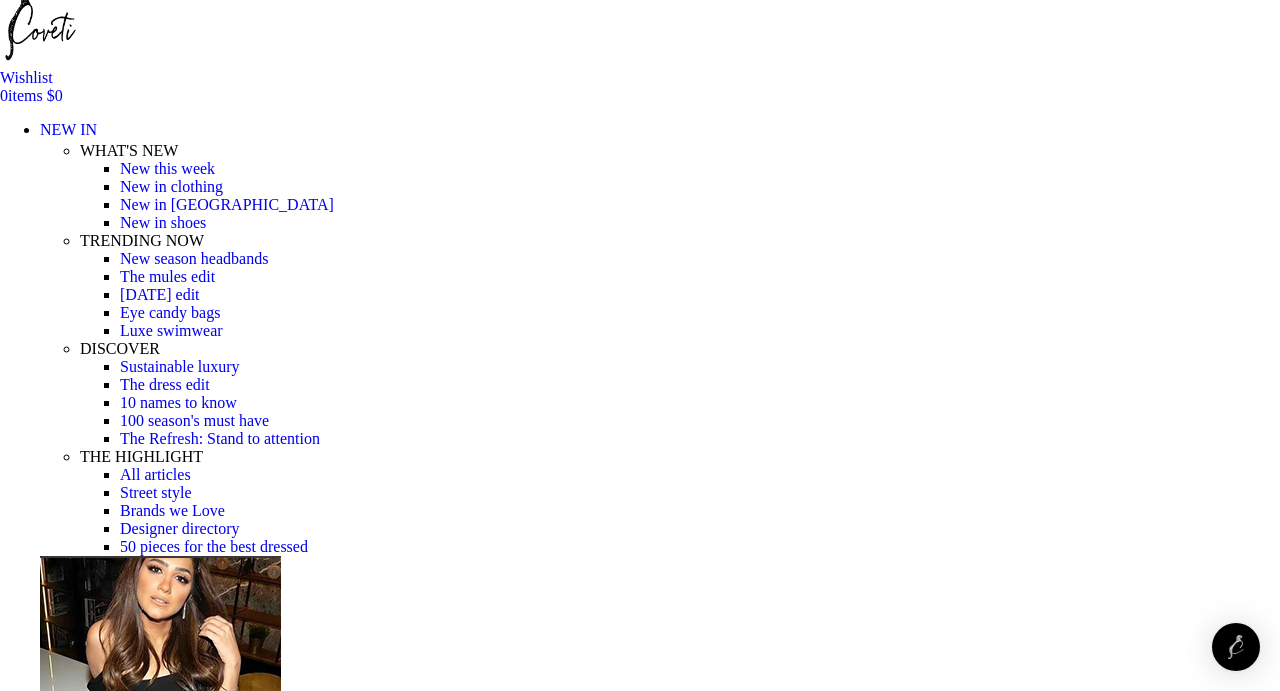 click at bounding box center [310, 18148] 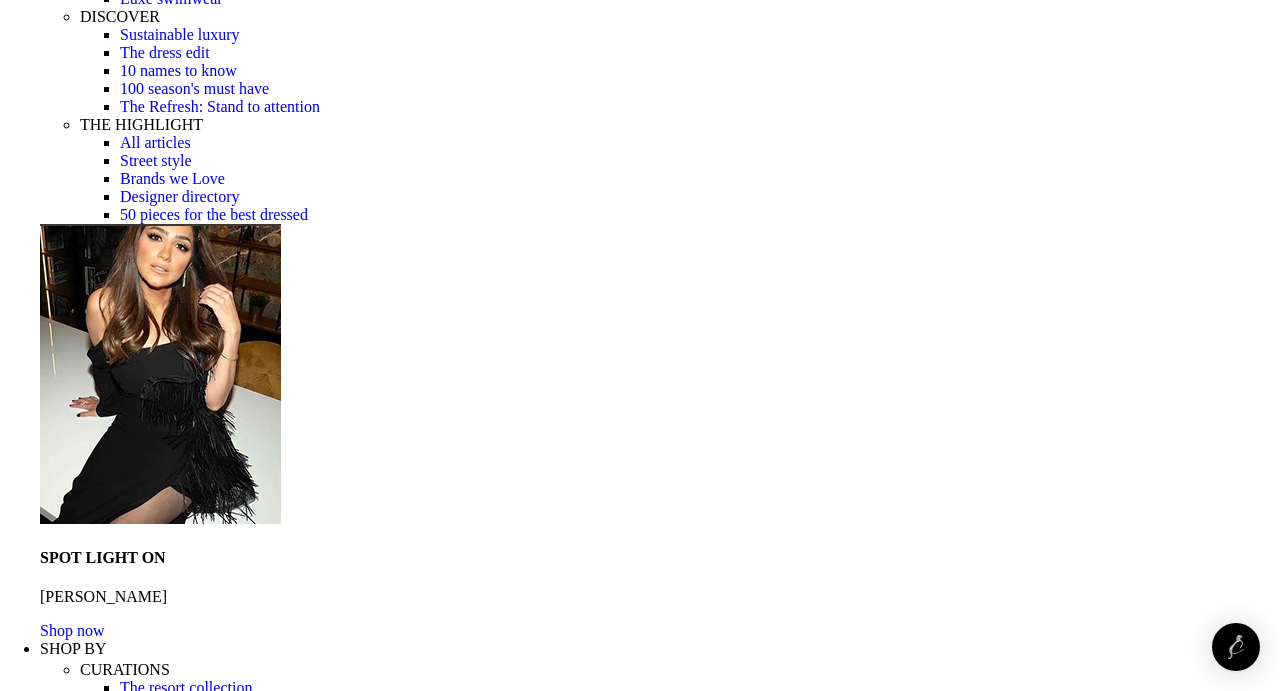scroll, scrollTop: 576, scrollLeft: 0, axis: vertical 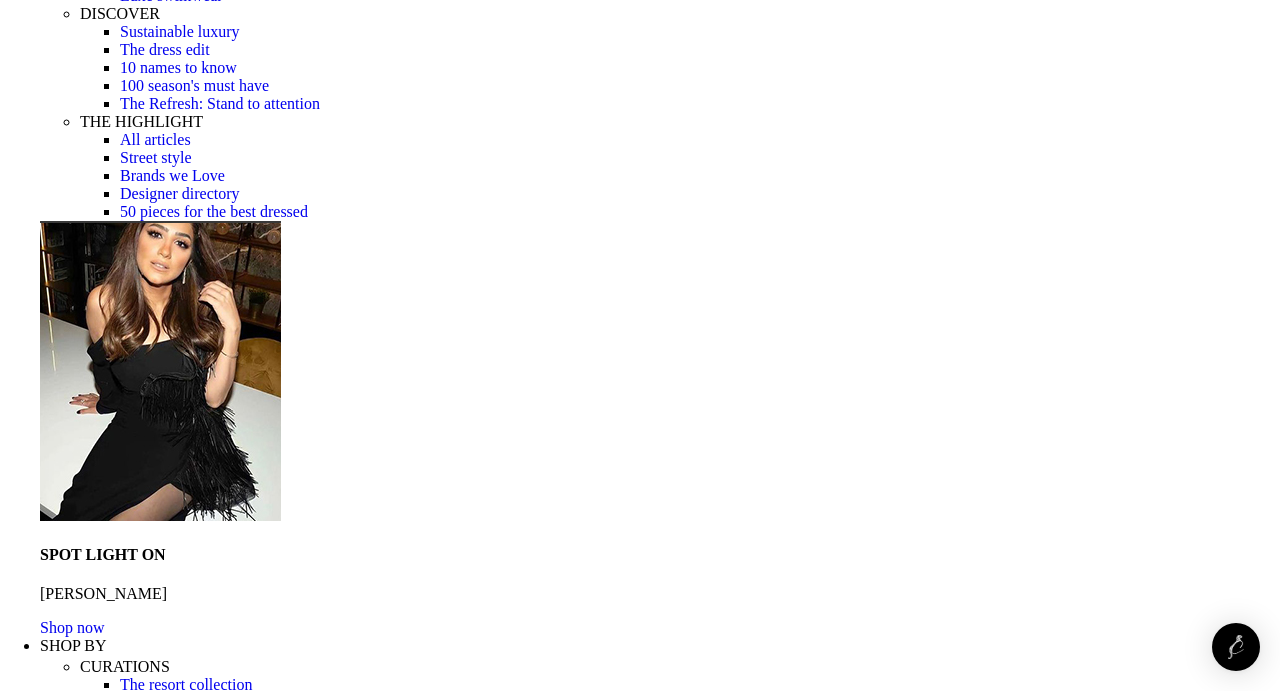 click at bounding box center [310, 18271] 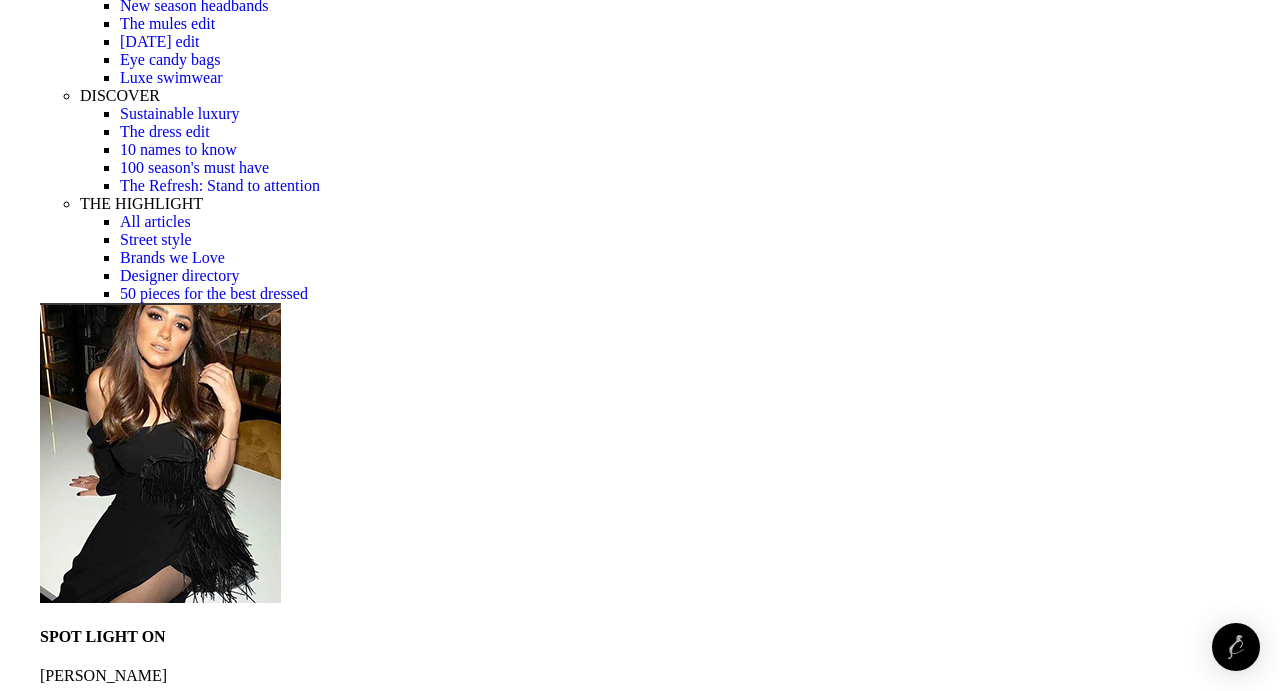 scroll, scrollTop: 493, scrollLeft: 0, axis: vertical 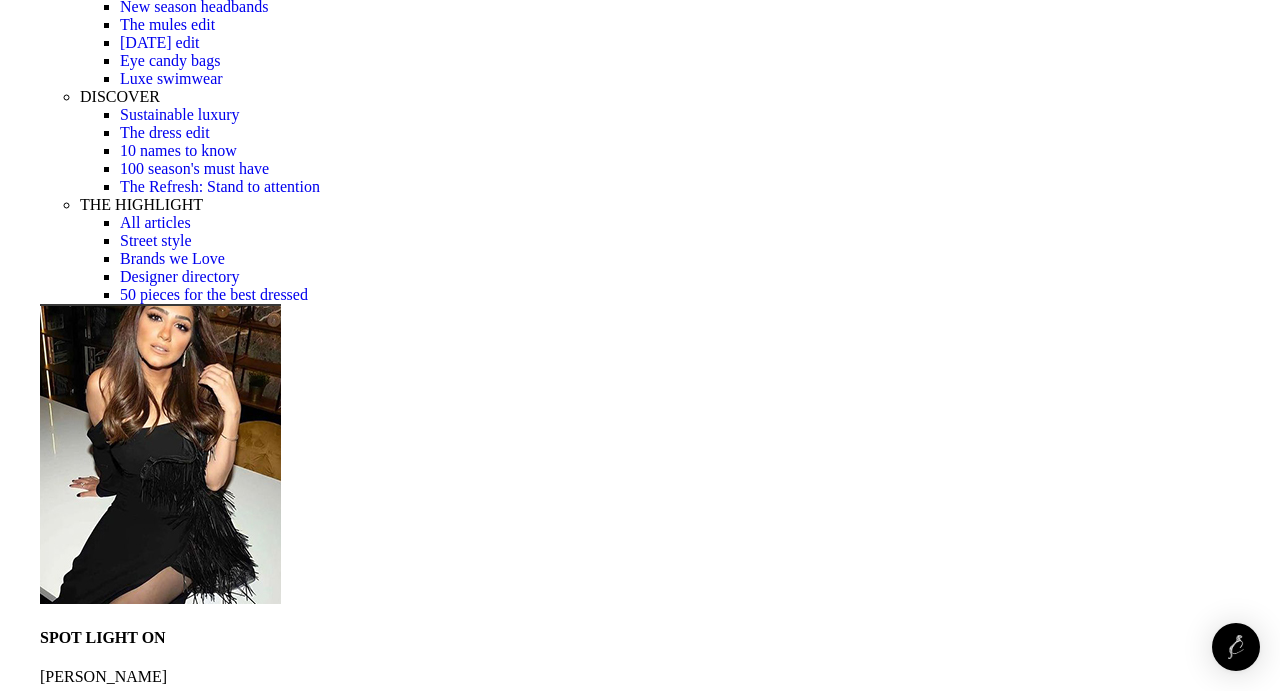 click at bounding box center (310, 18354) 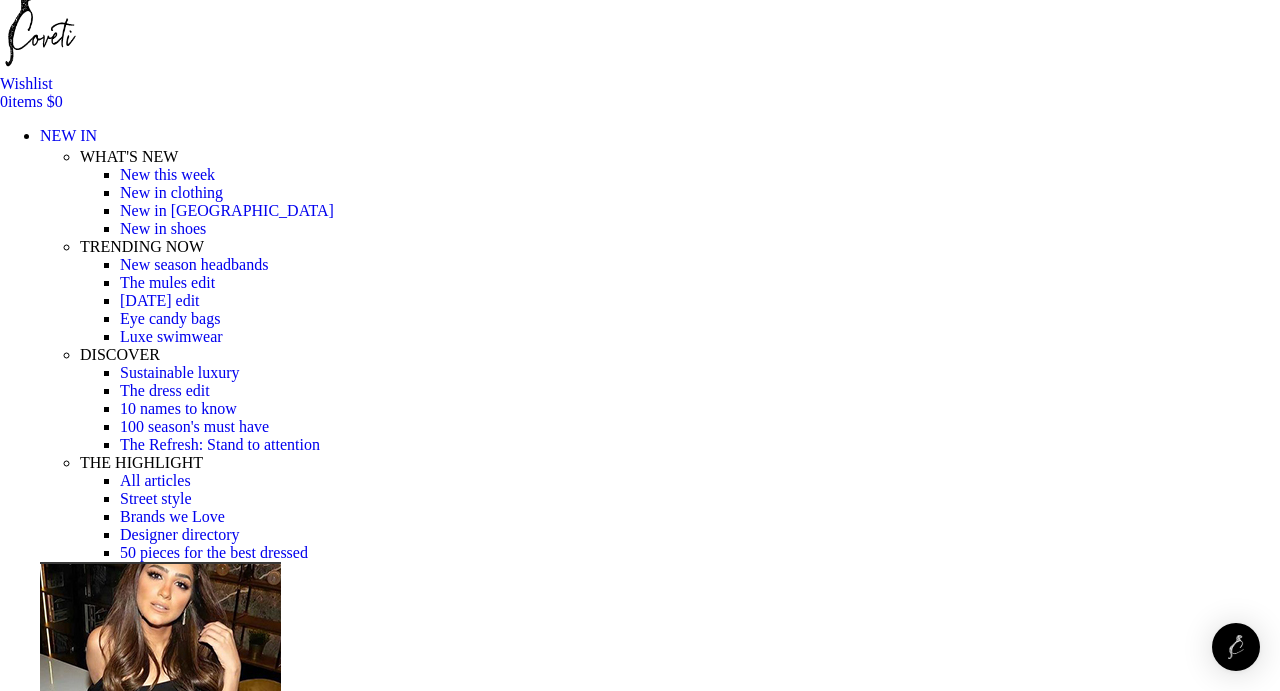 scroll, scrollTop: 109, scrollLeft: 0, axis: vertical 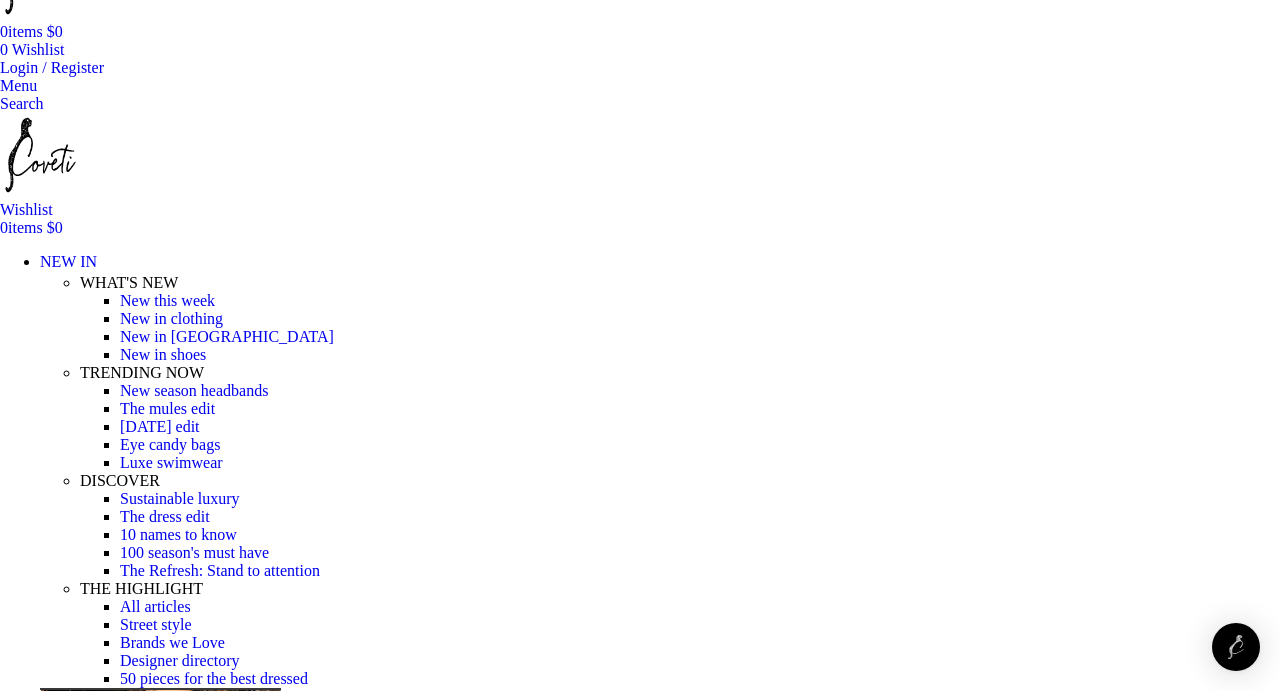 click at bounding box center (310, 18359) 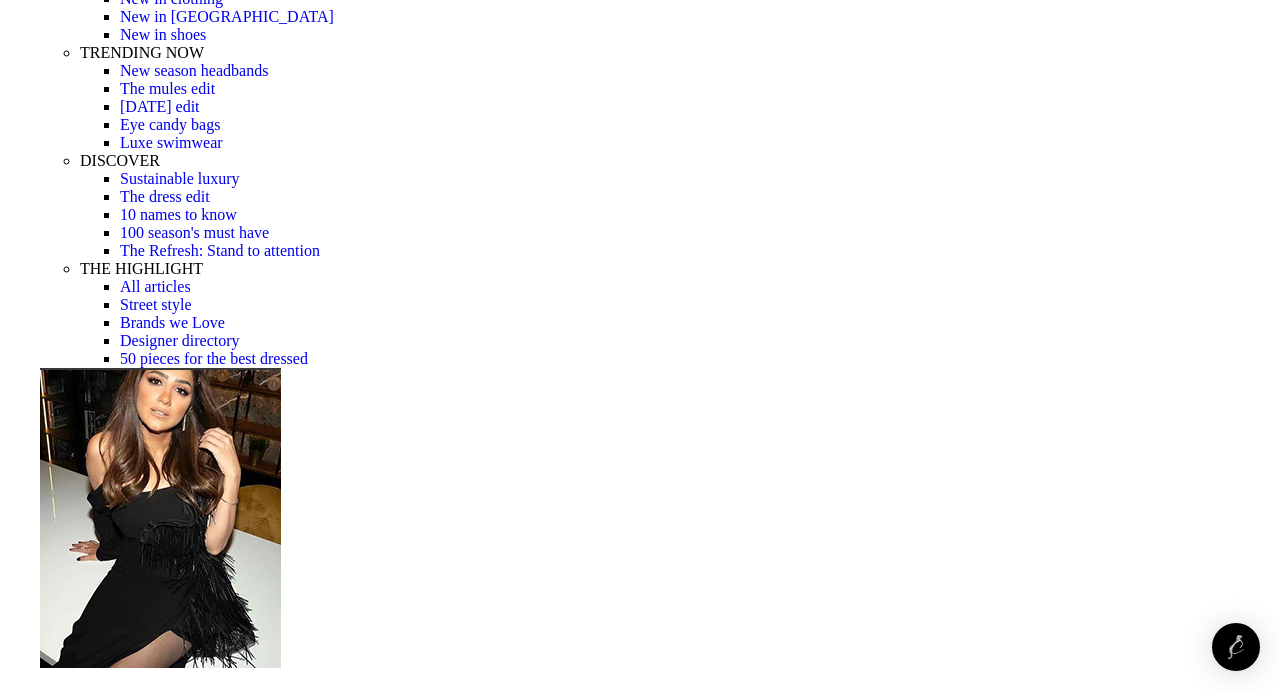 scroll, scrollTop: 432, scrollLeft: 0, axis: vertical 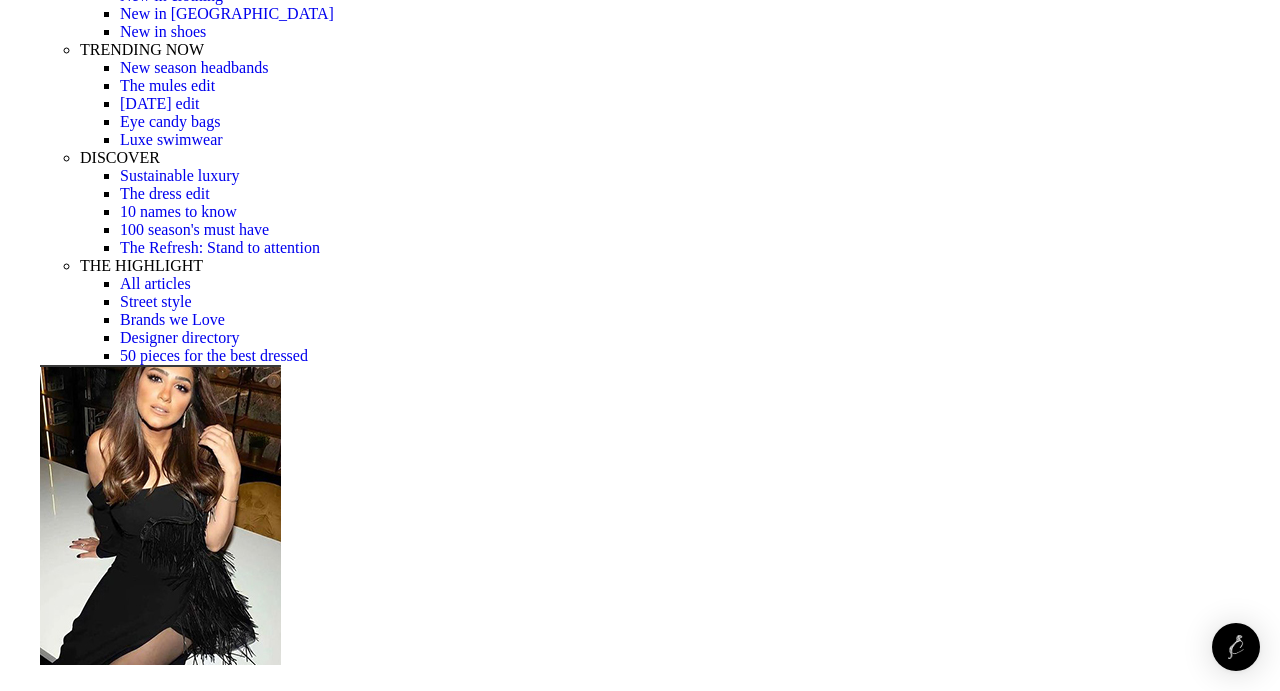 click at bounding box center [-184, 18527] 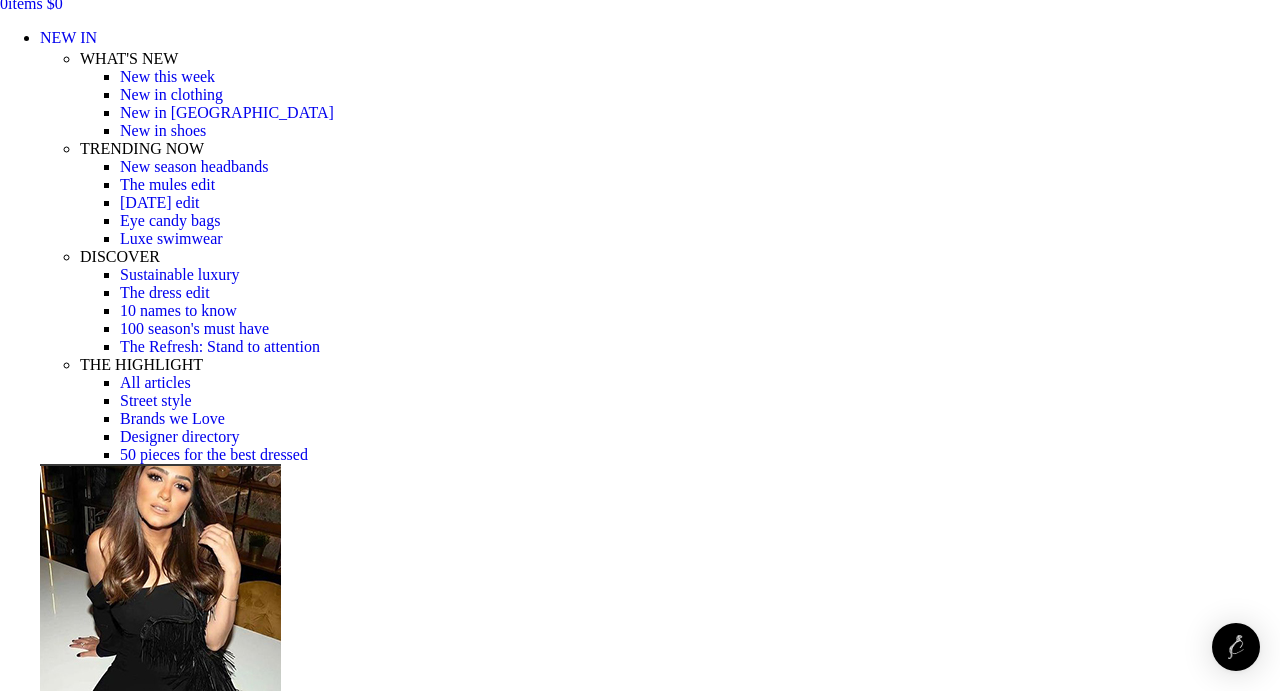 scroll, scrollTop: 80, scrollLeft: 0, axis: vertical 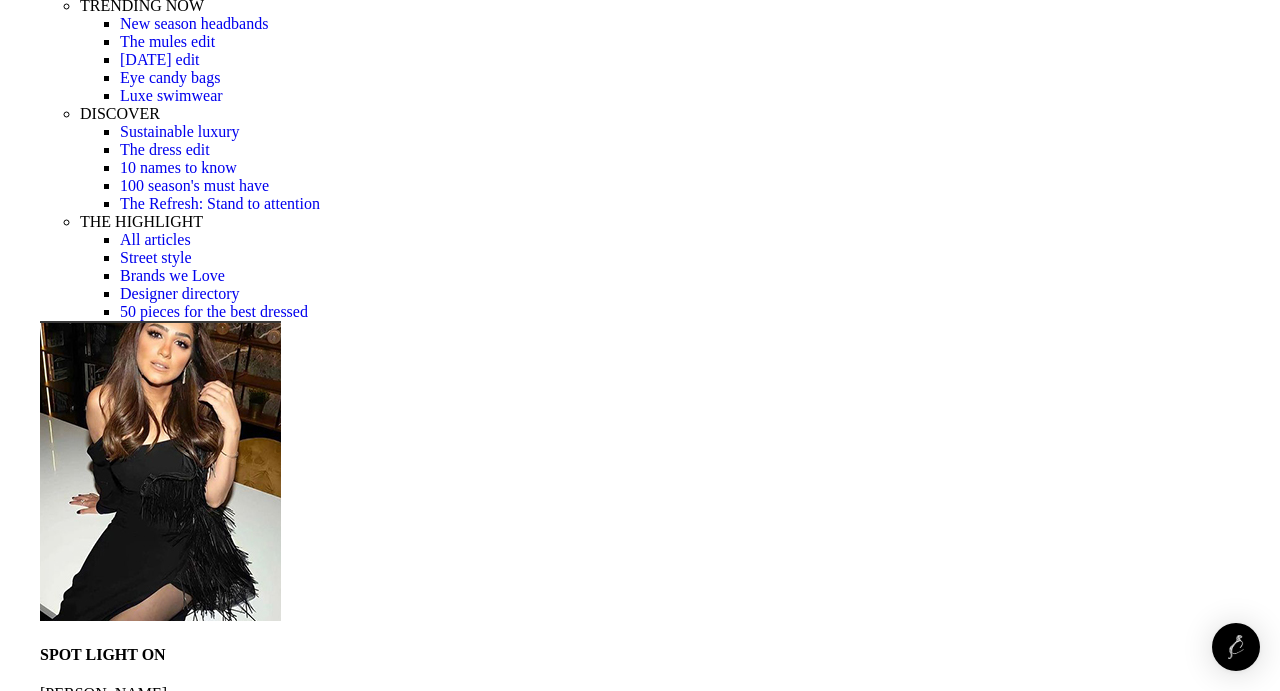 click at bounding box center [-184, 18483] 